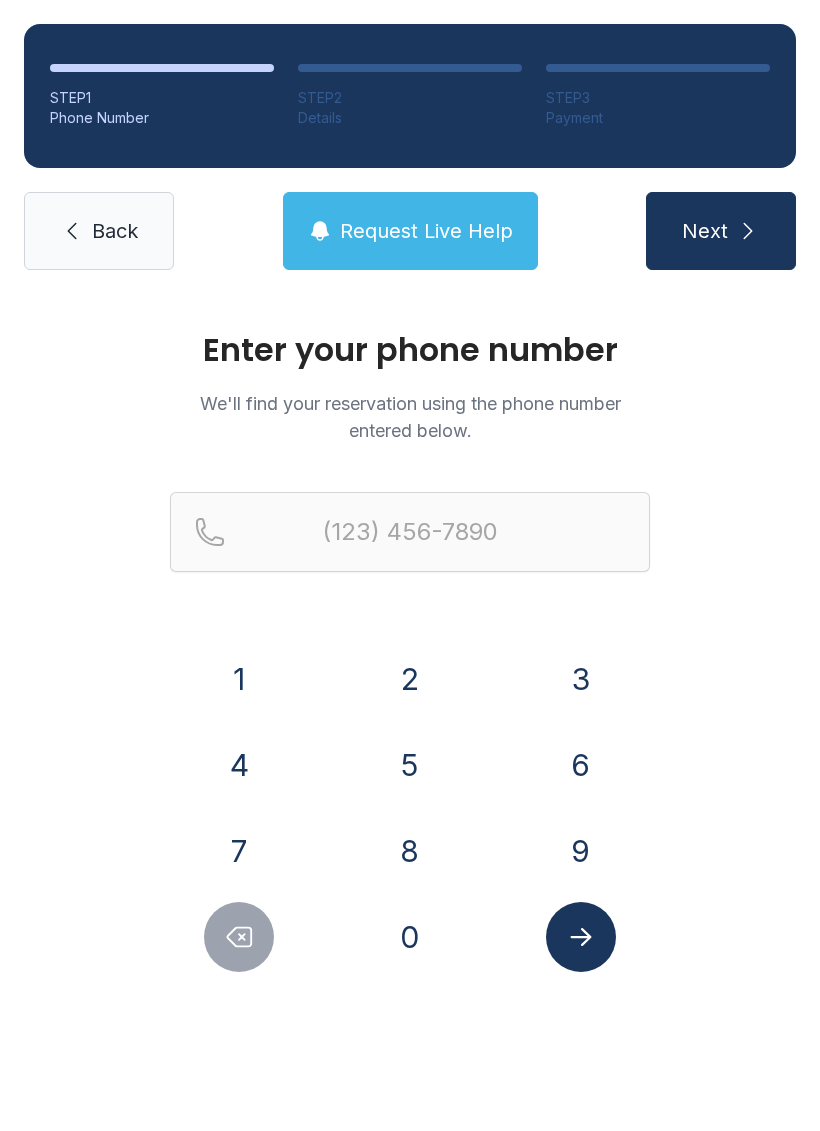 scroll, scrollTop: 0, scrollLeft: 0, axis: both 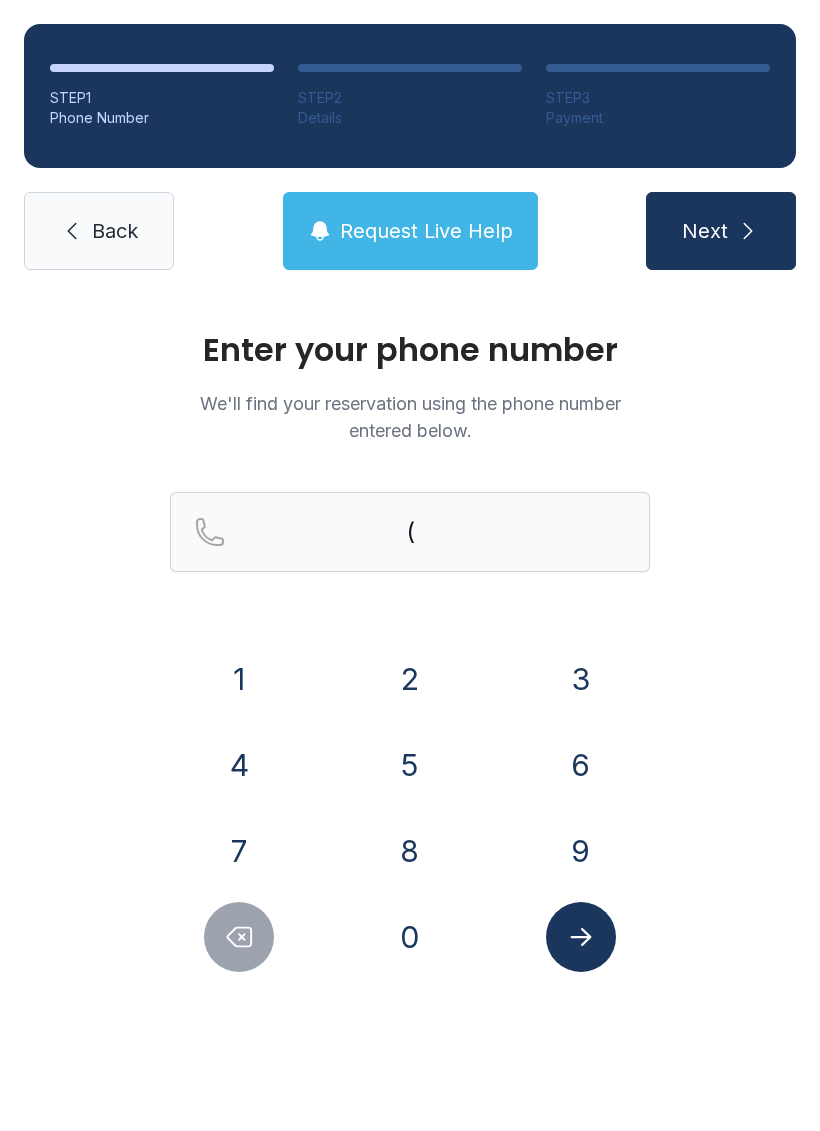 click on "0" at bounding box center [410, 937] 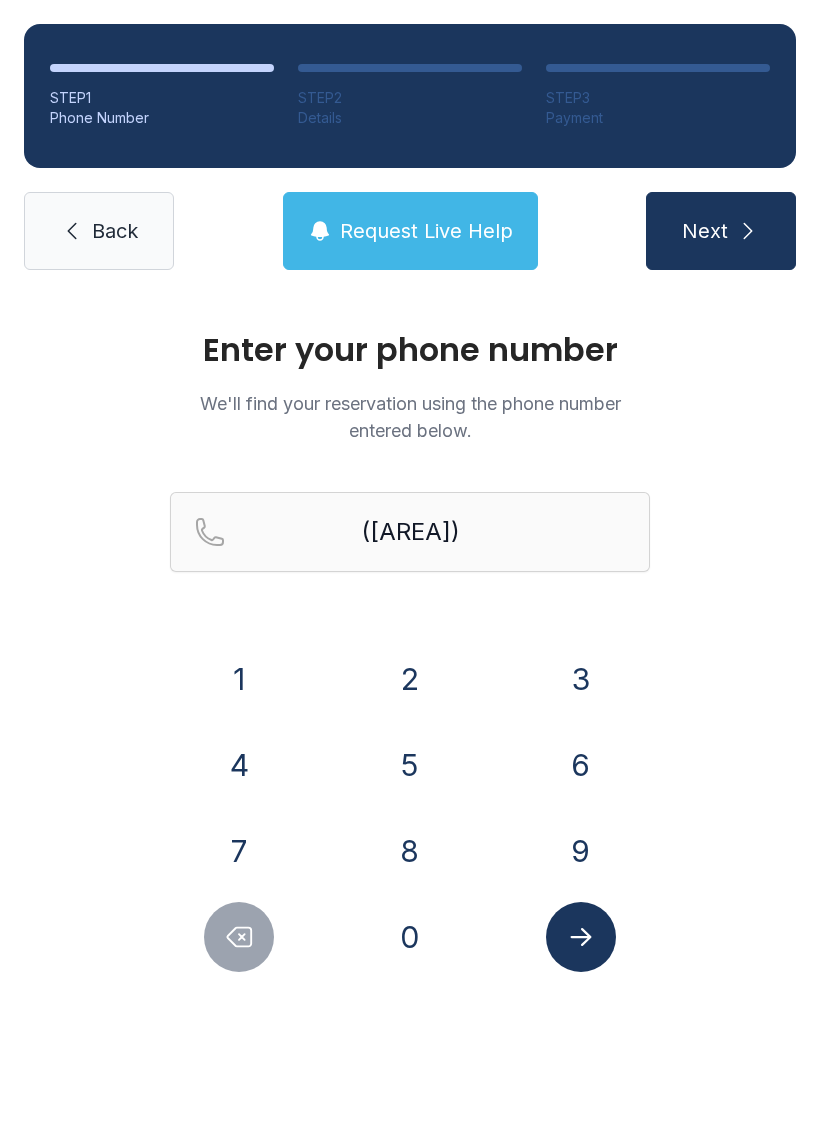 click on "5" at bounding box center [410, 765] 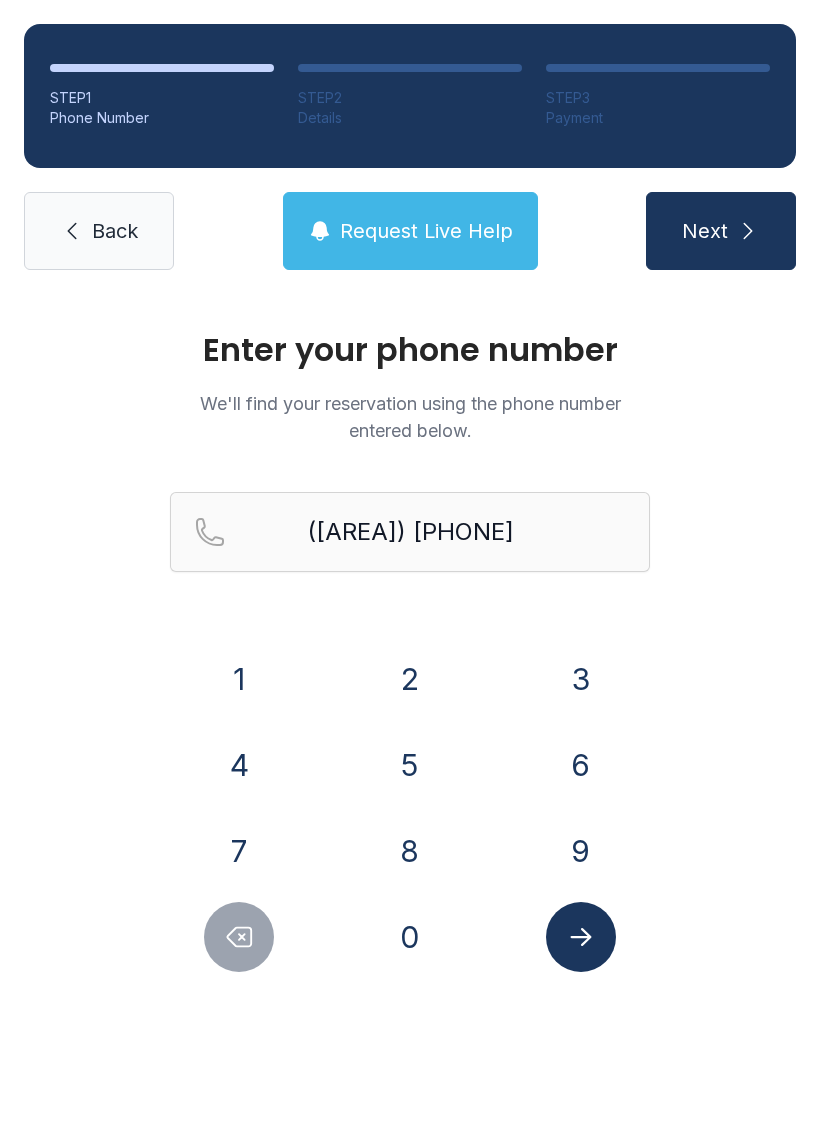 click on "3" at bounding box center (581, 679) 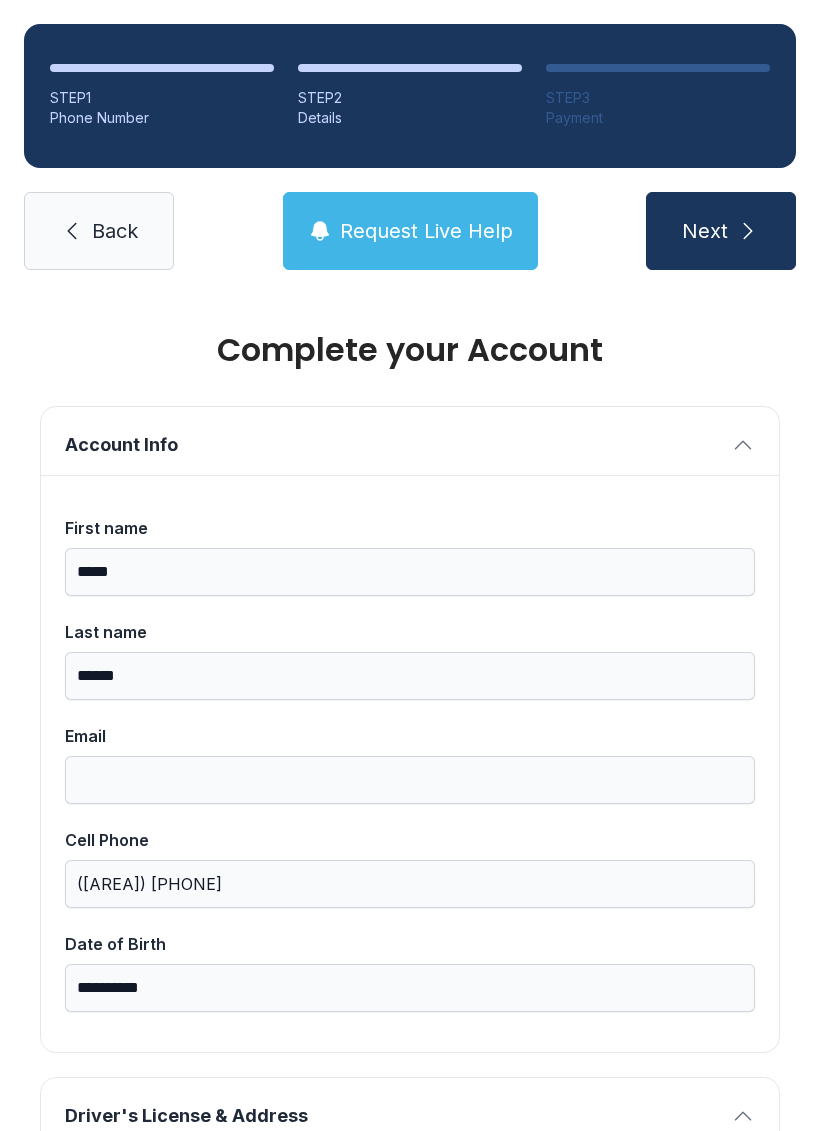 click on "Next" at bounding box center [721, 231] 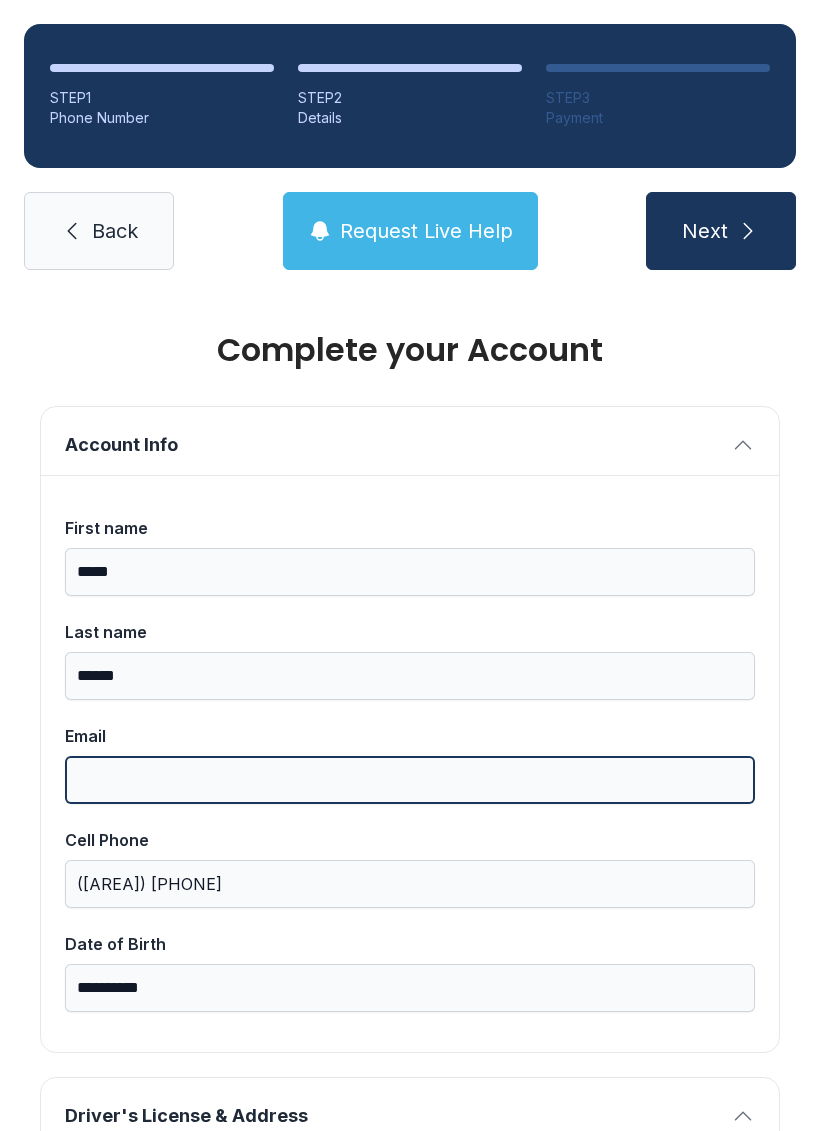 scroll, scrollTop: 49, scrollLeft: 0, axis: vertical 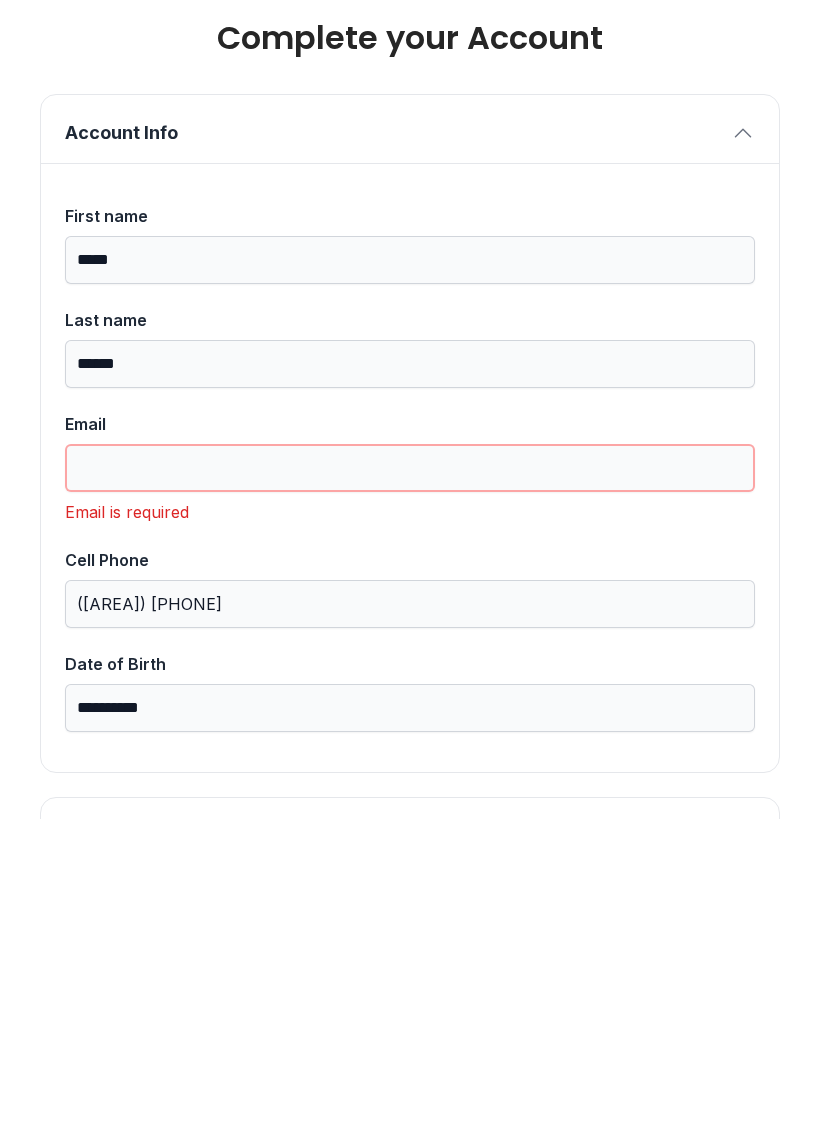 click on "Email" at bounding box center (410, 780) 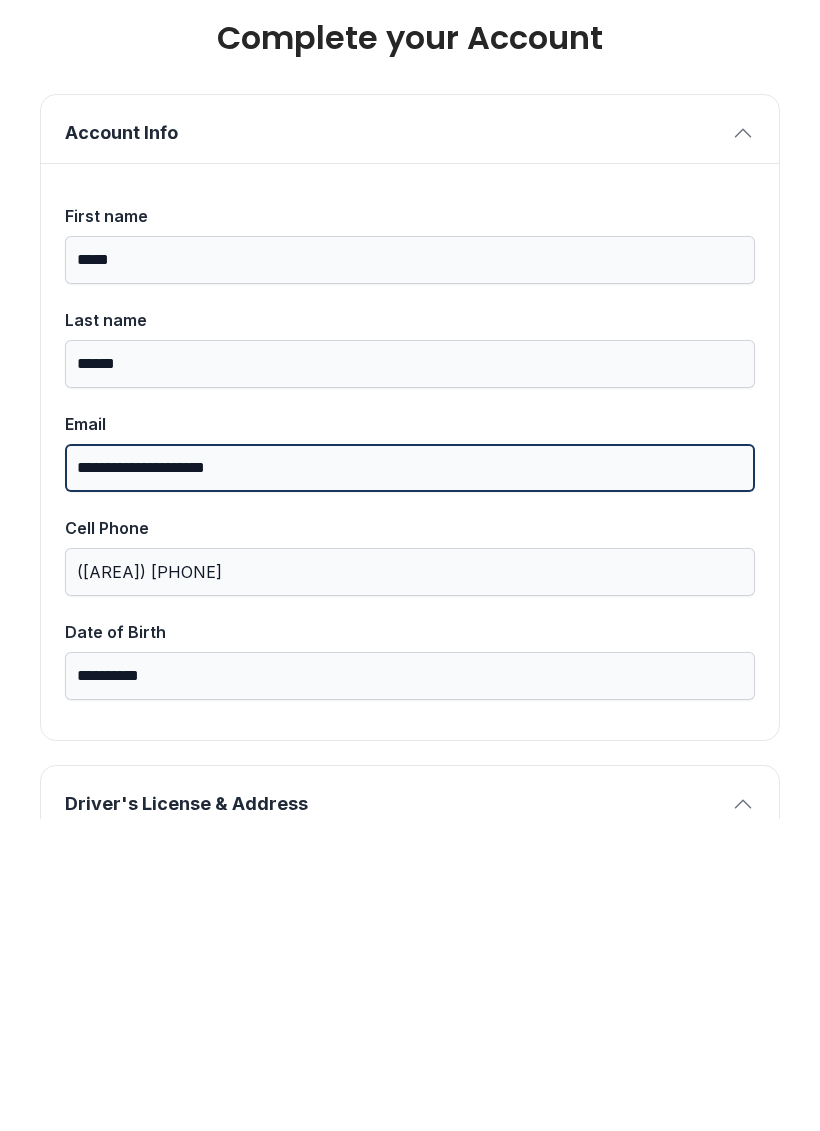 type on "**********" 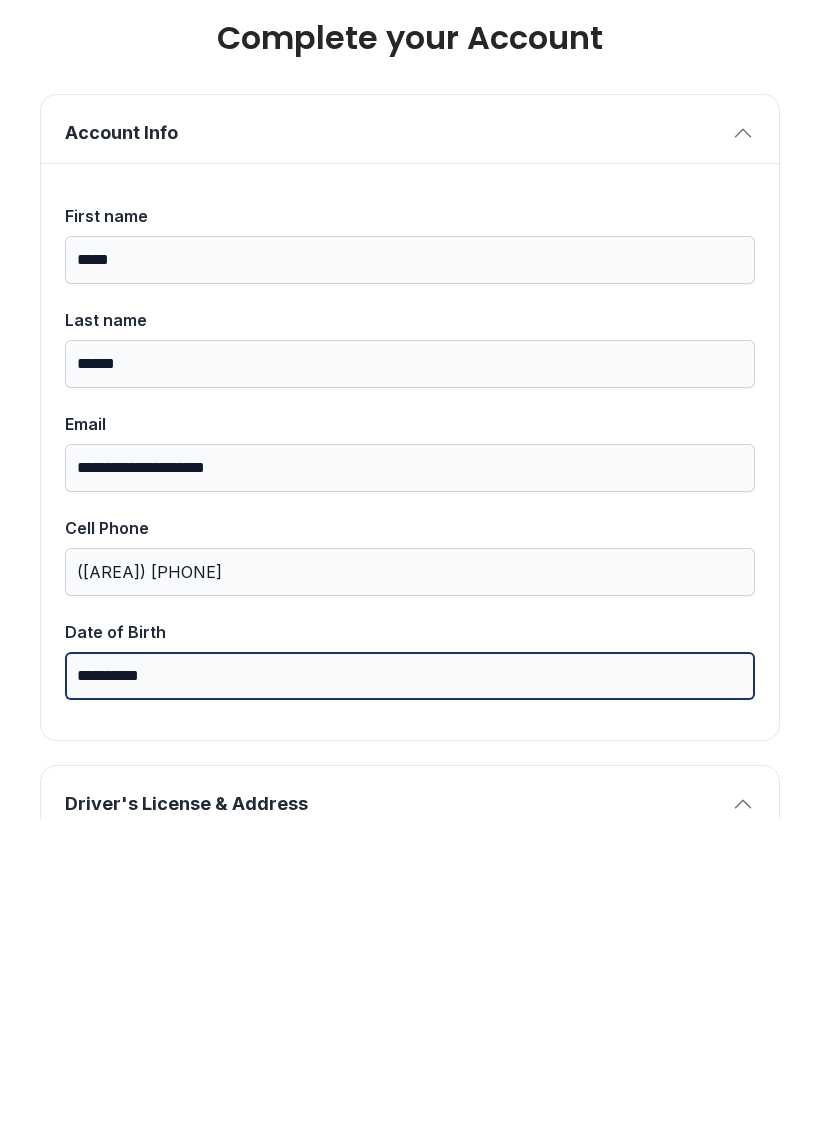 click on "**********" at bounding box center (410, 988) 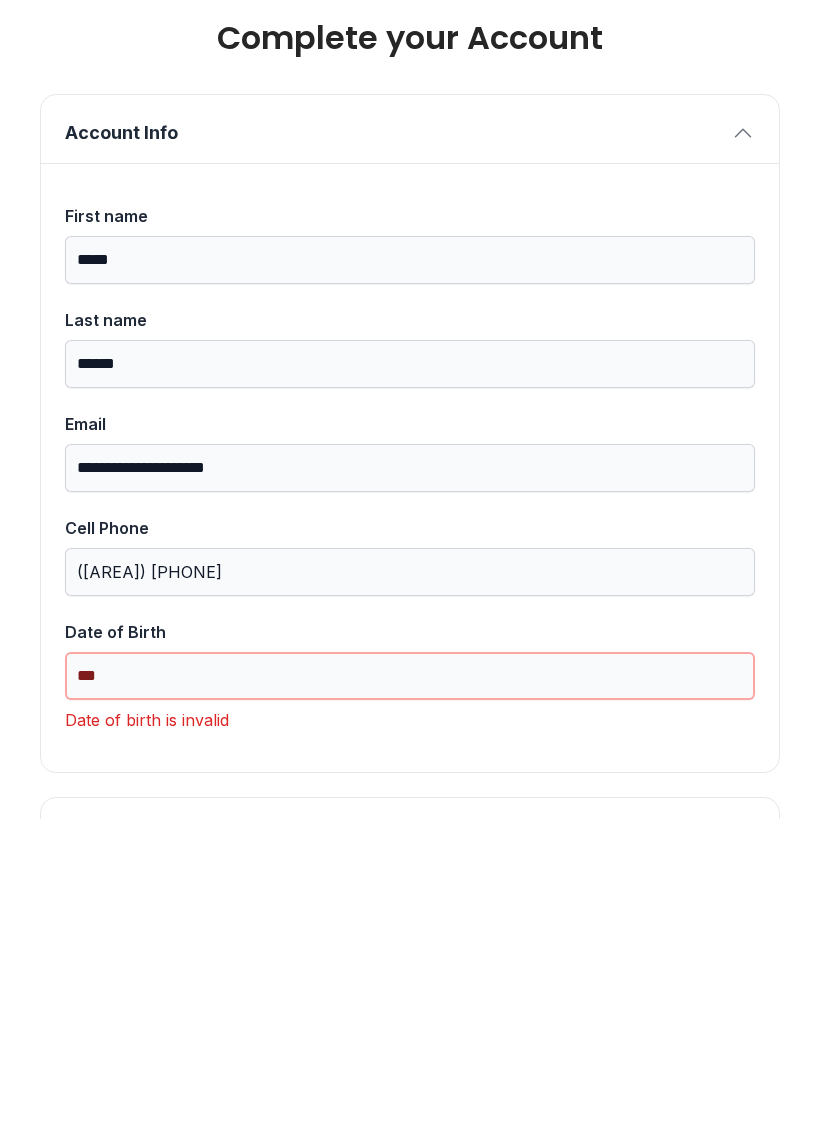 type on "*" 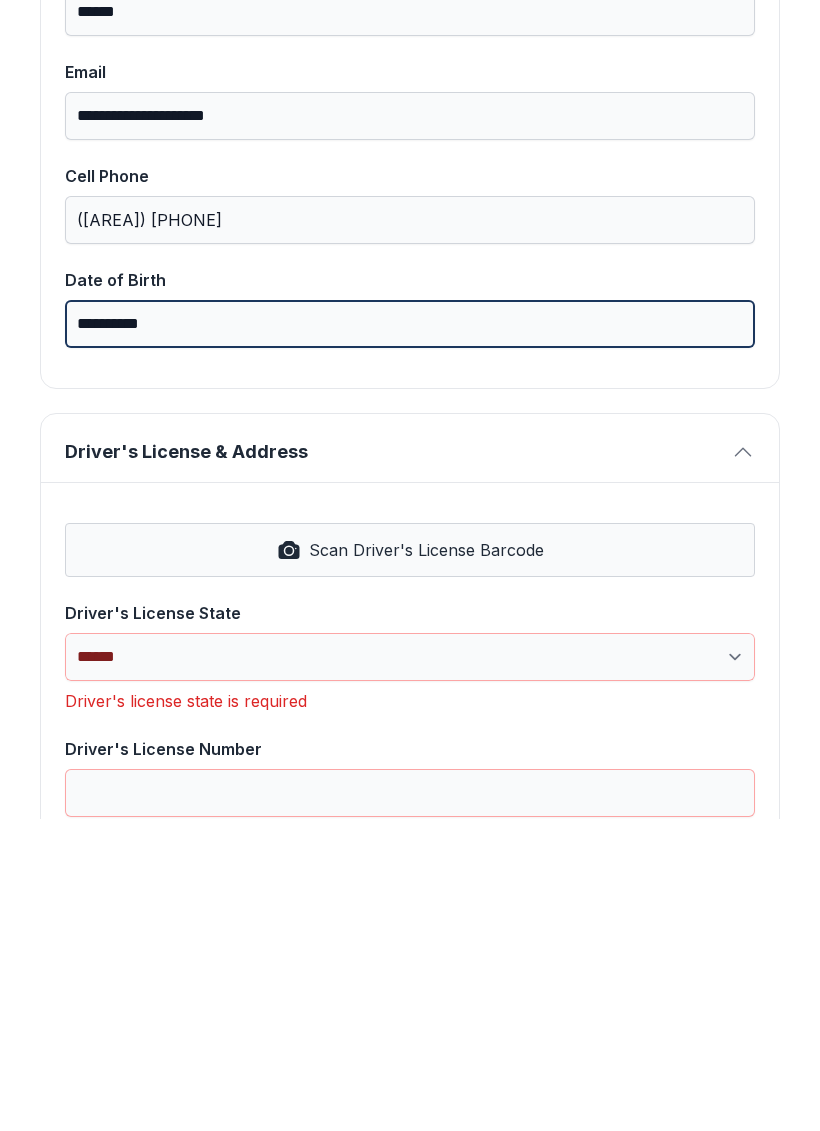 scroll, scrollTop: 355, scrollLeft: 0, axis: vertical 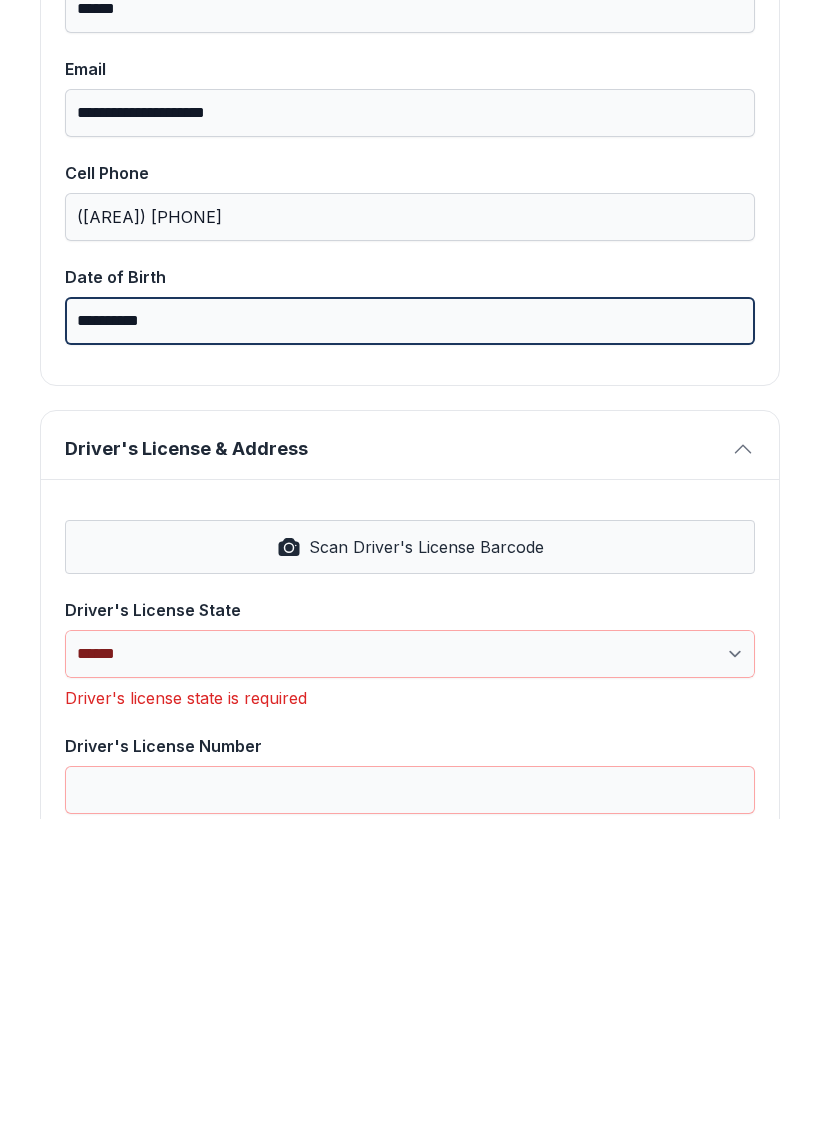 type on "**********" 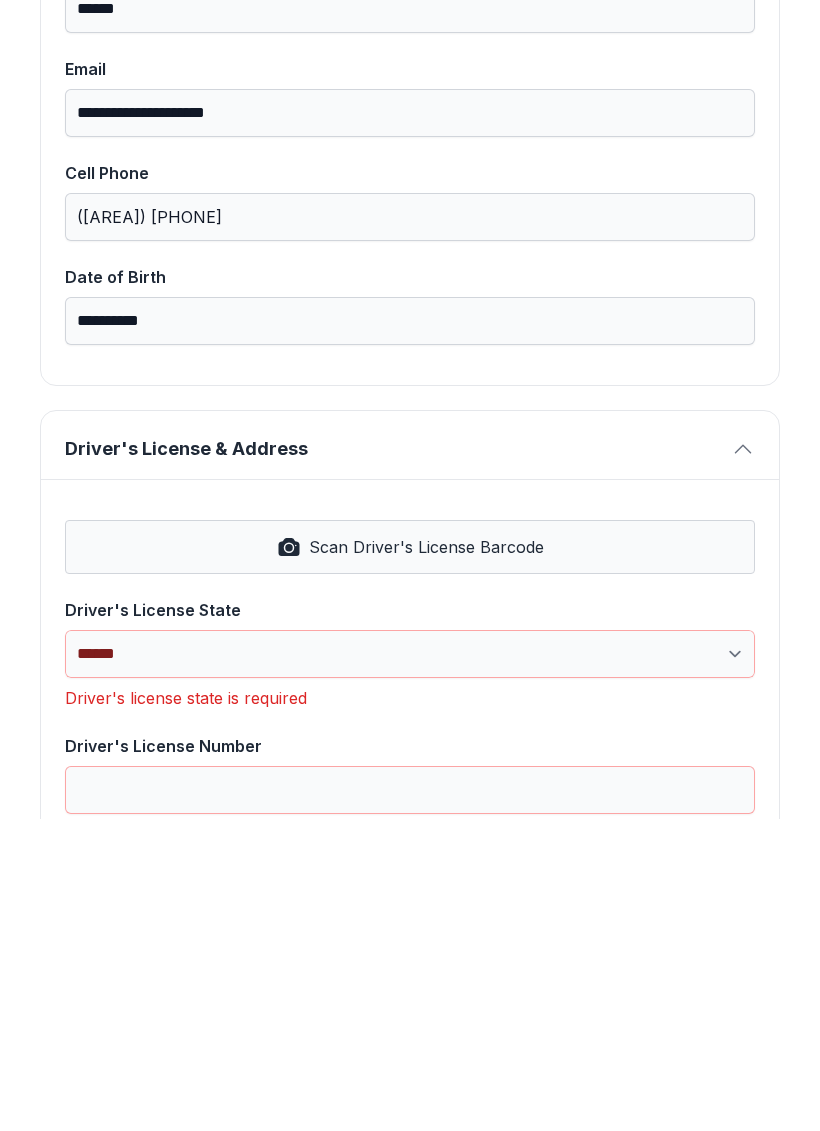 click on "Scan Driver's License Barcode" at bounding box center (426, 859) 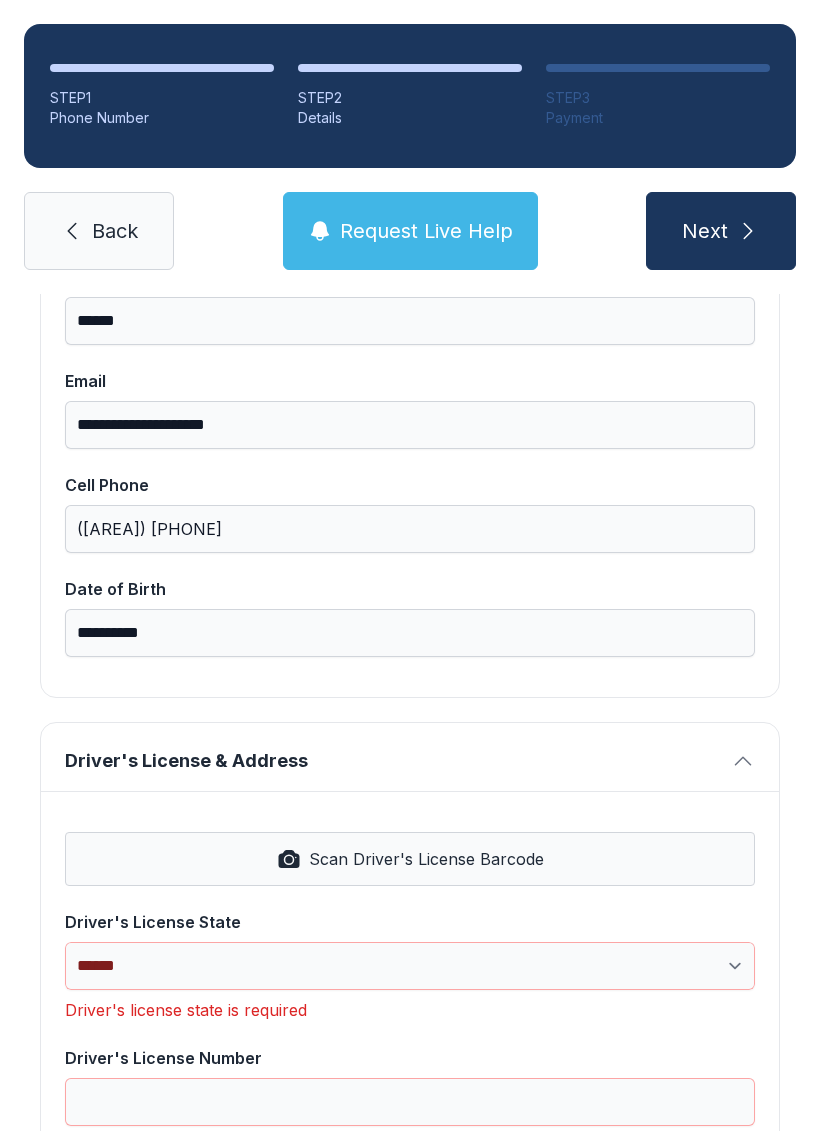 select on "**" 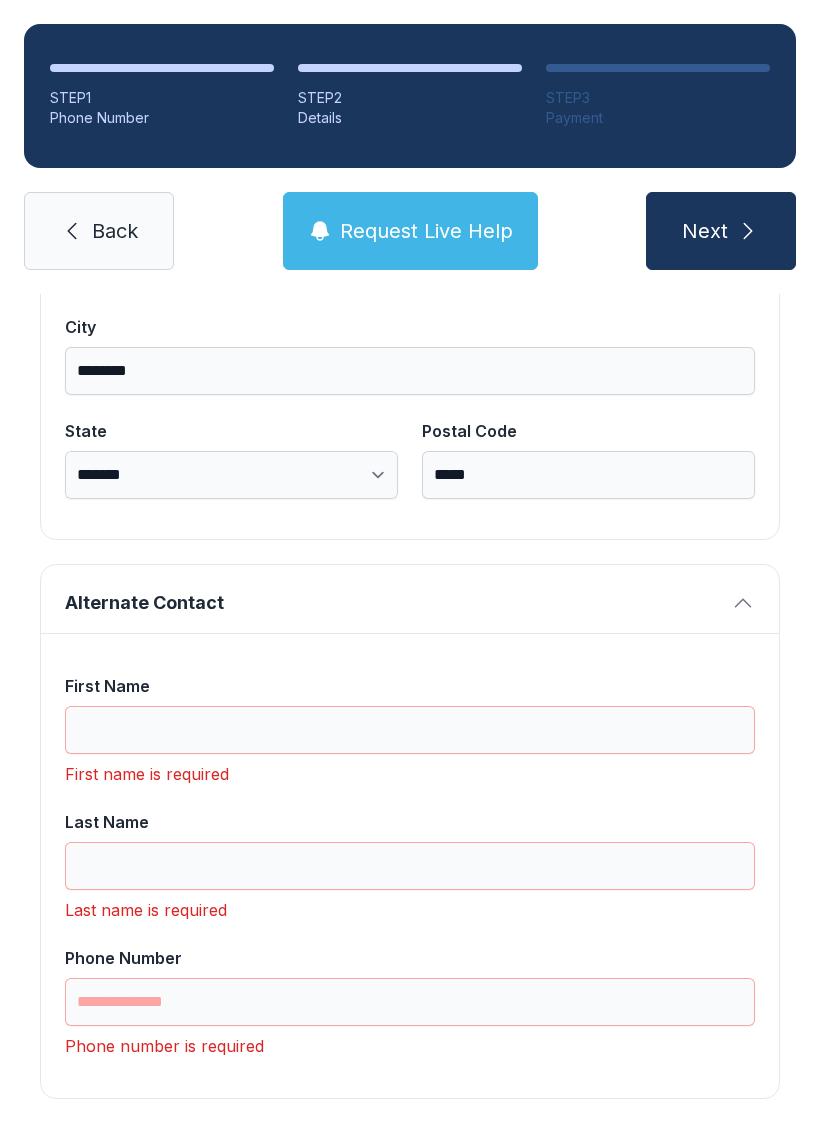 scroll, scrollTop: 1365, scrollLeft: 0, axis: vertical 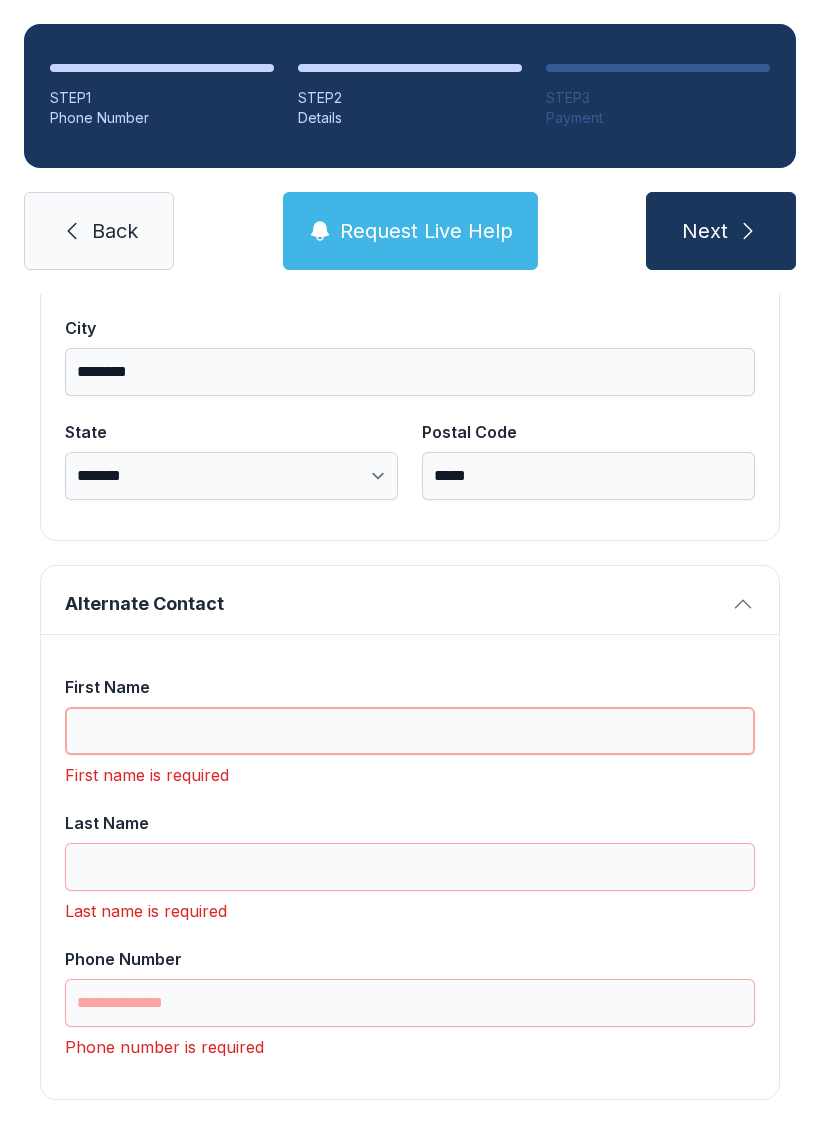 click on "First Name" at bounding box center (410, 731) 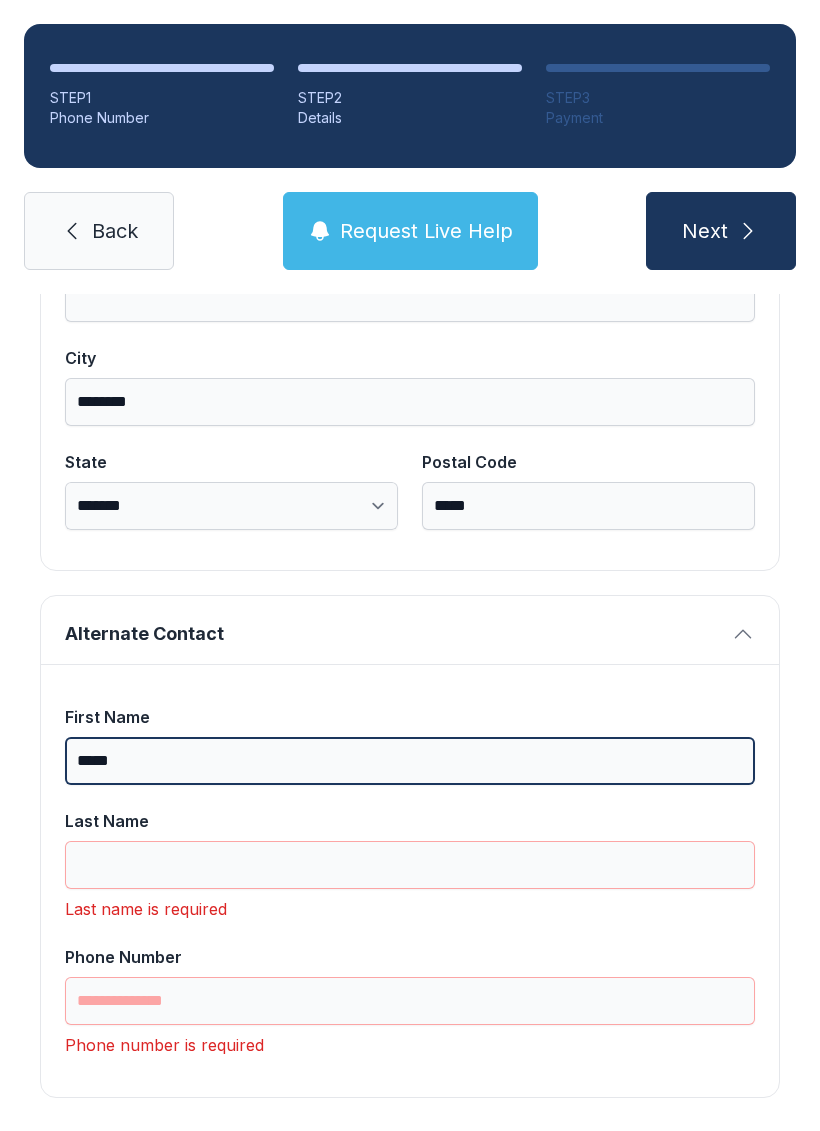 scroll, scrollTop: 1333, scrollLeft: 0, axis: vertical 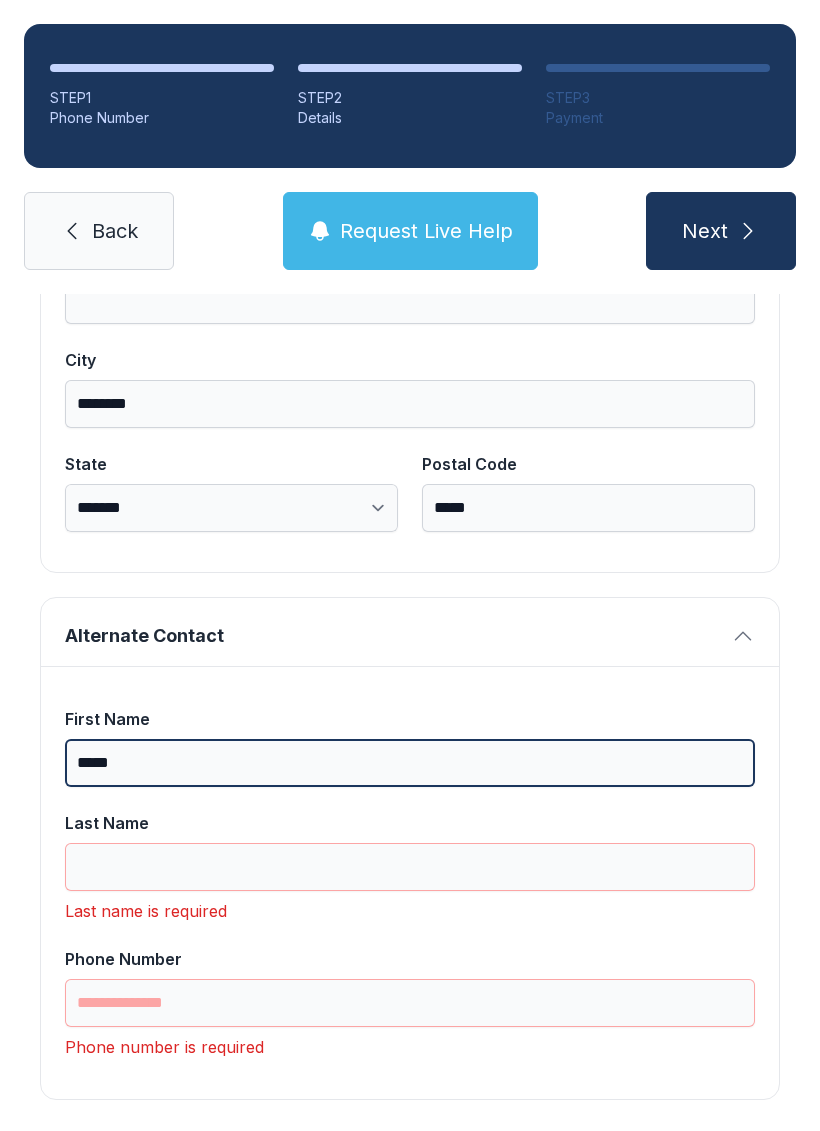 type on "*****" 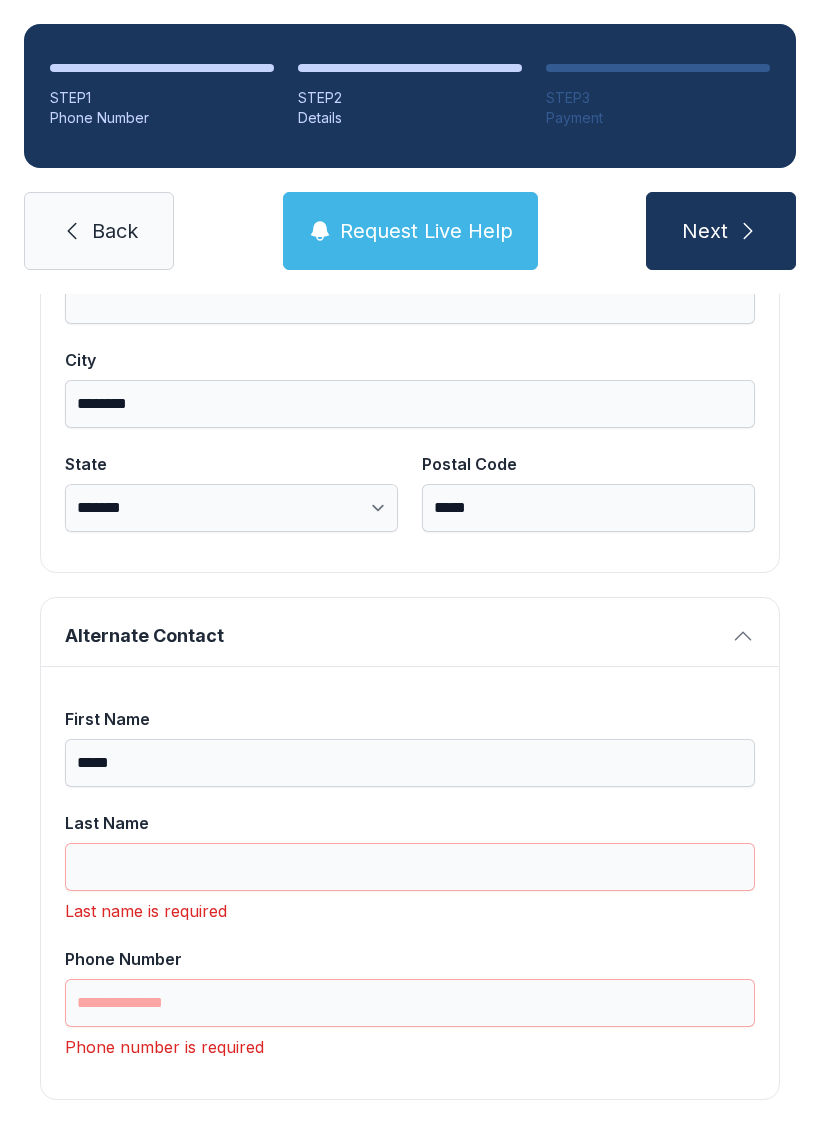 click on "Last Name" at bounding box center (410, 851) 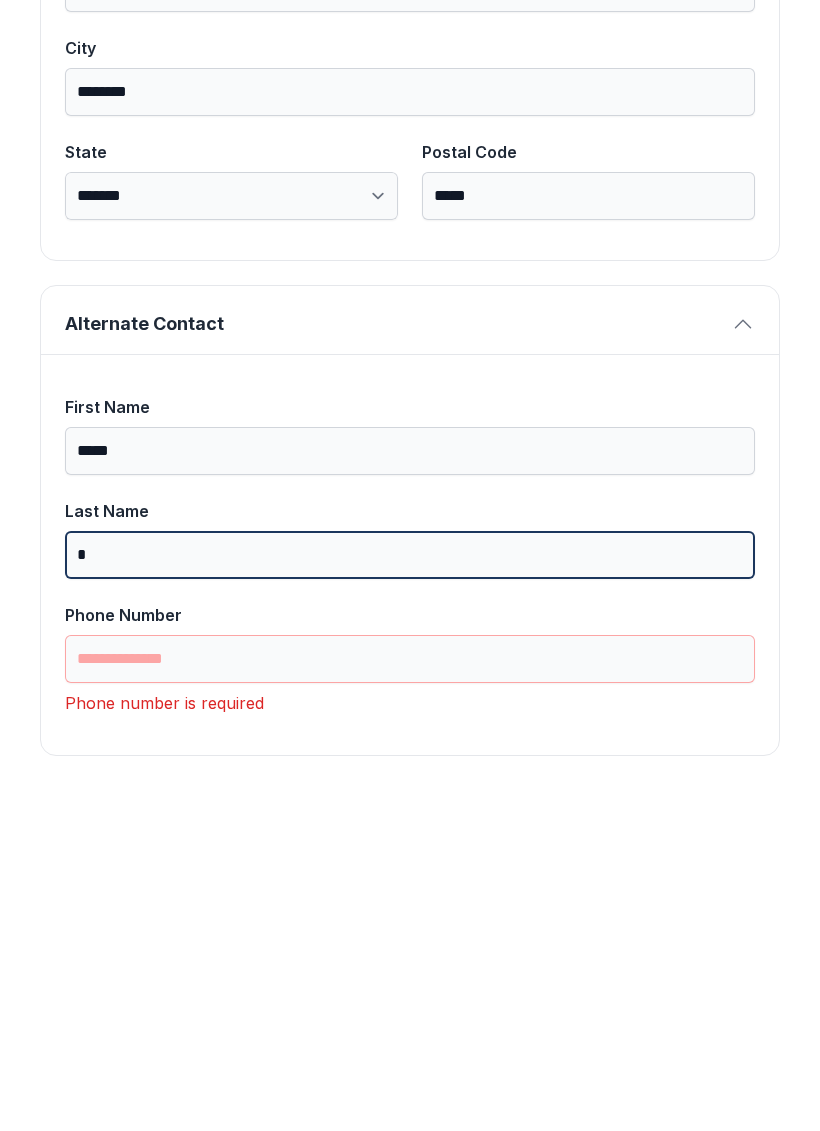 scroll, scrollTop: 1301, scrollLeft: 0, axis: vertical 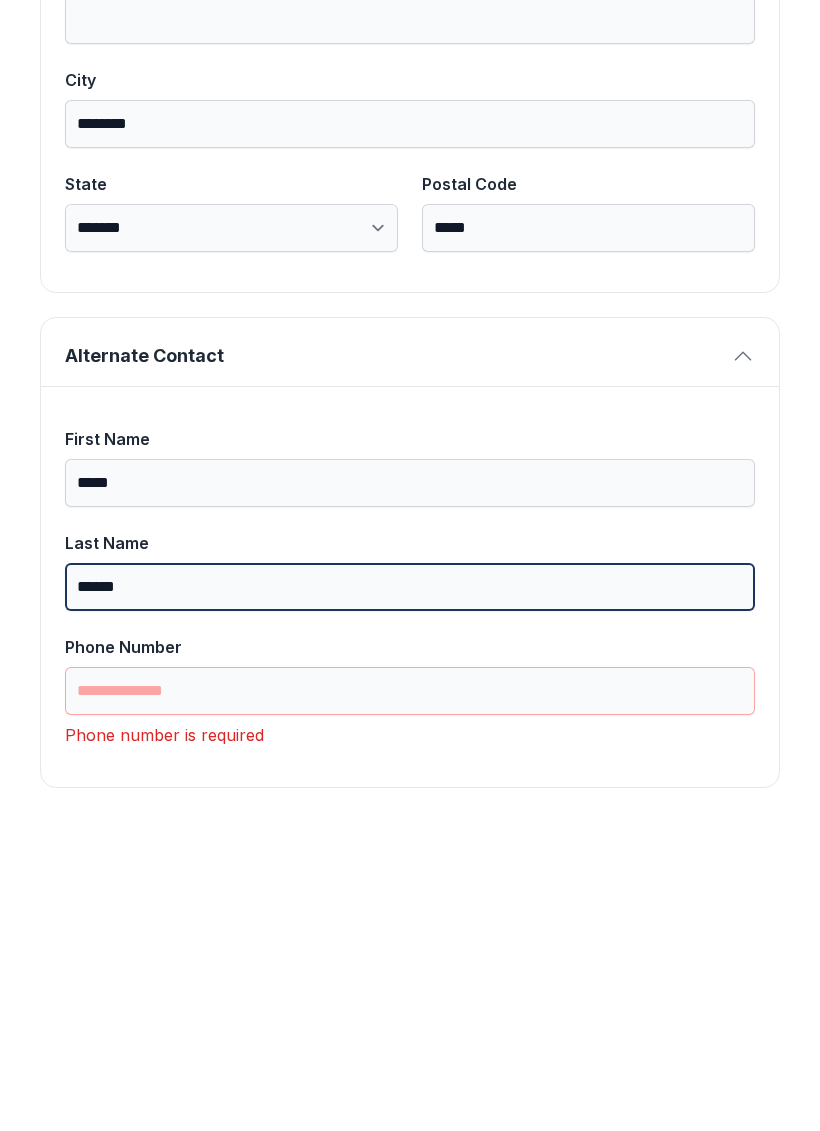 type on "******" 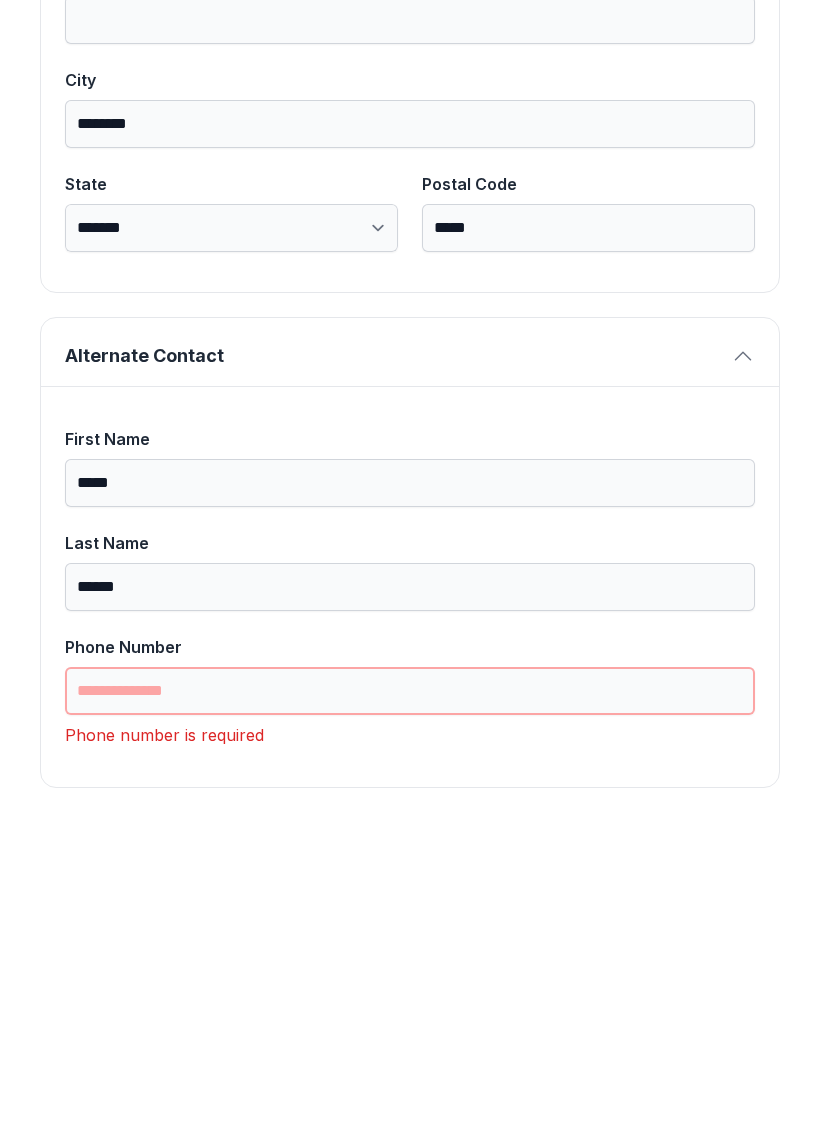 click on "Phone Number" at bounding box center (410, 1003) 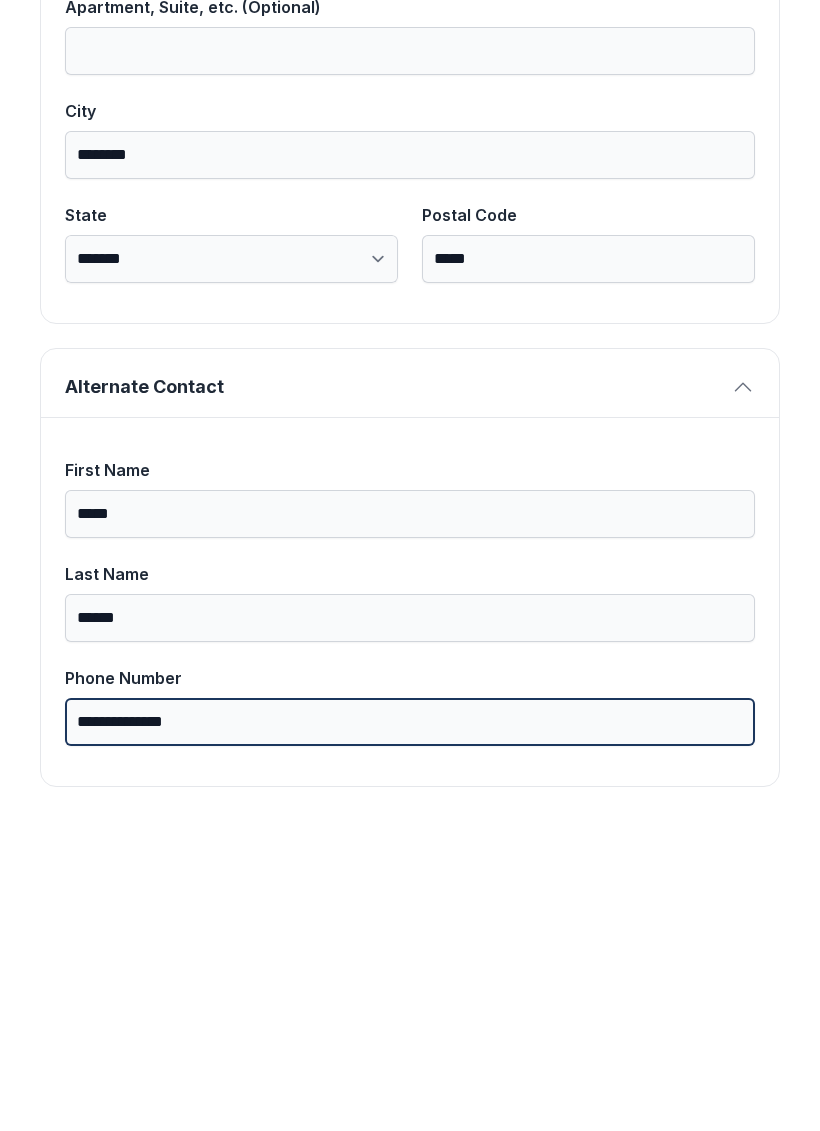scroll, scrollTop: 1269, scrollLeft: 0, axis: vertical 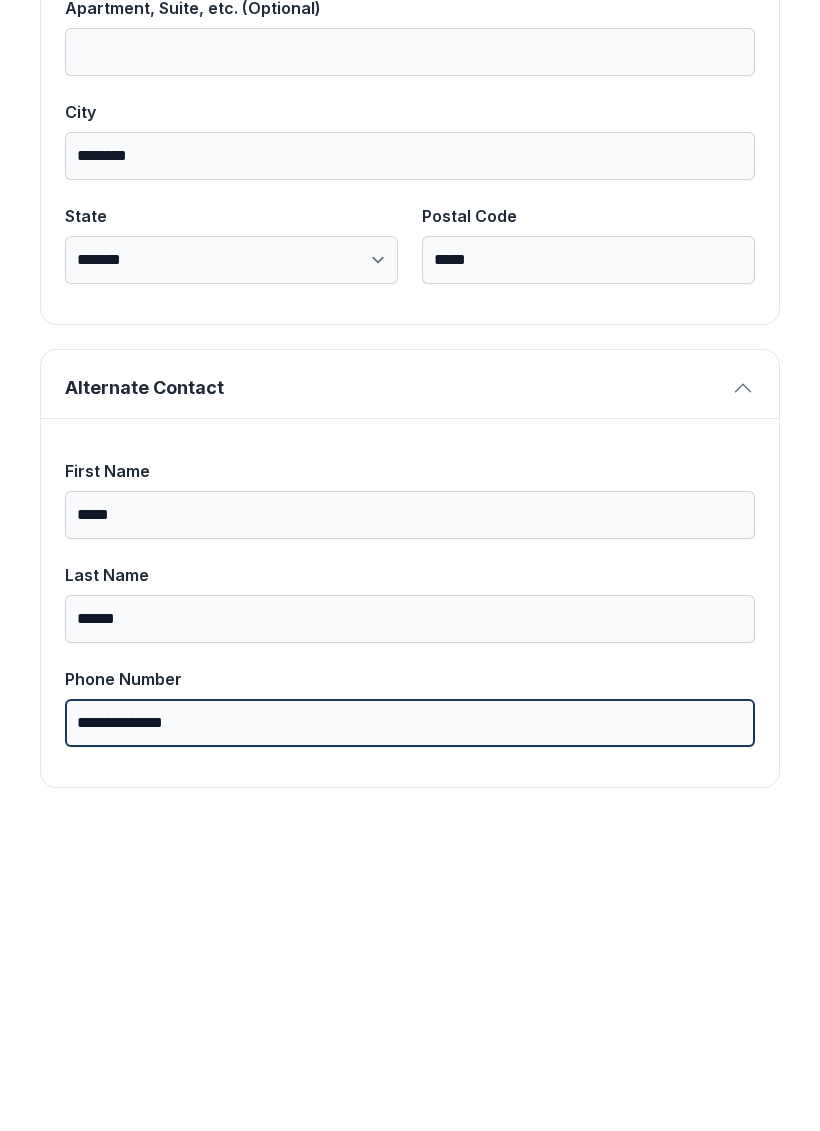 type on "**********" 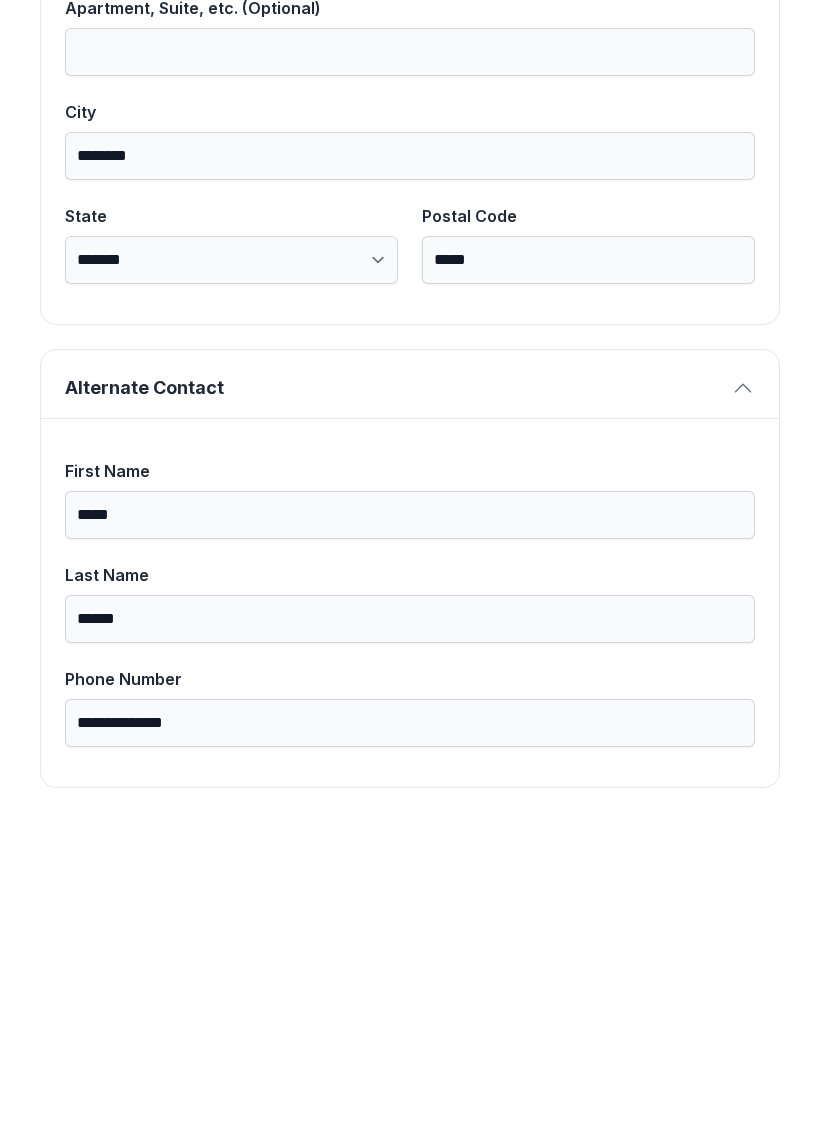 click on "[FIRST] [LAST] [PHONE]" at bounding box center (410, 914) 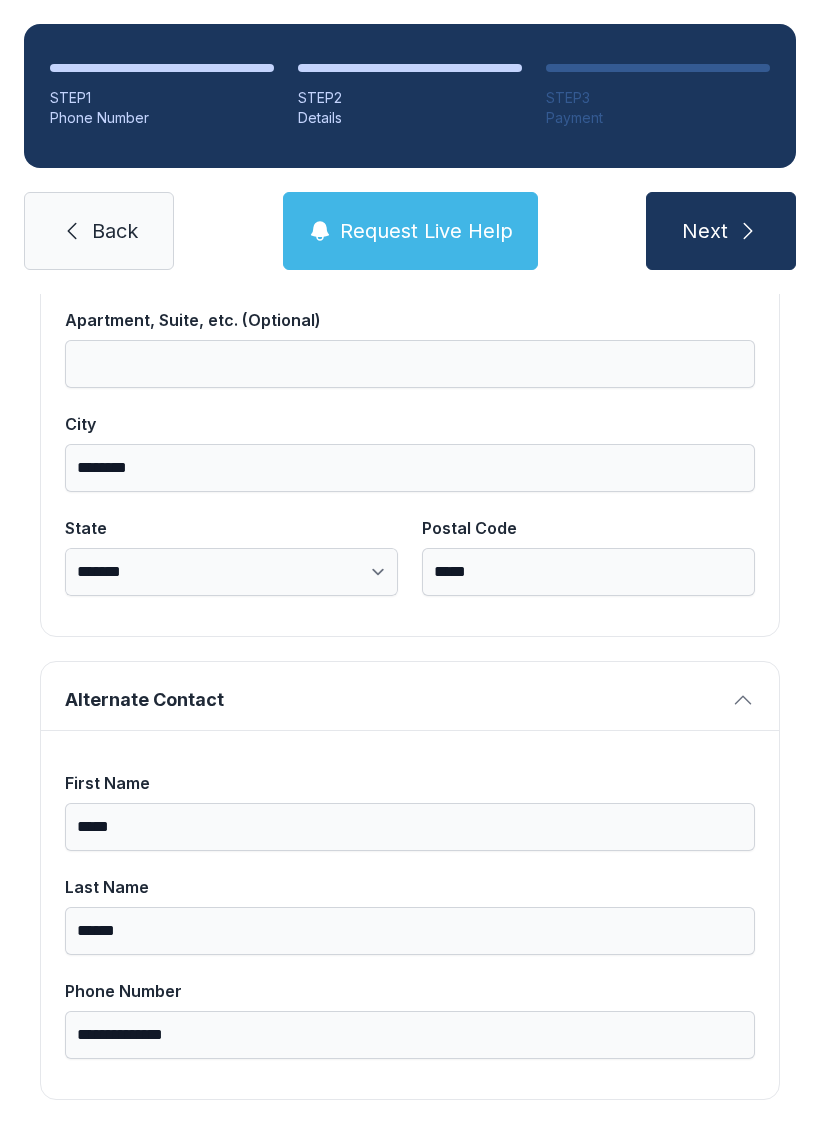click on "Next" at bounding box center [721, 231] 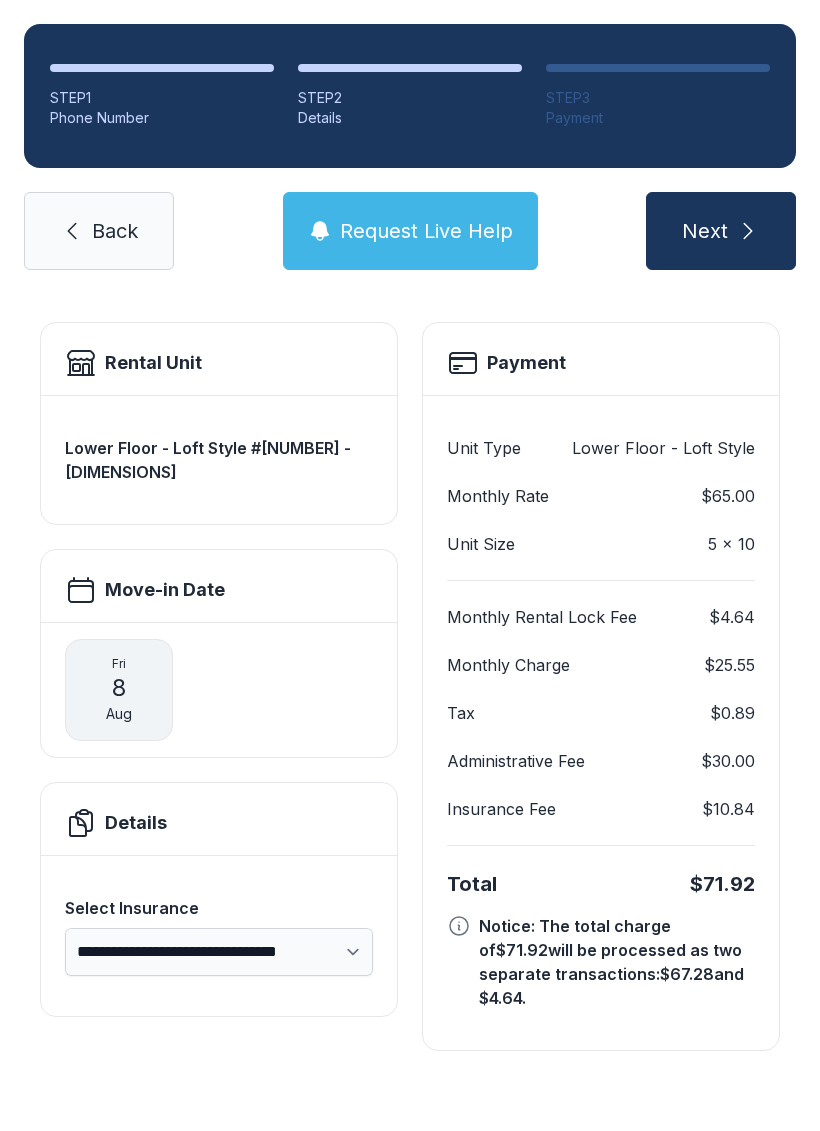scroll, scrollTop: 11, scrollLeft: 0, axis: vertical 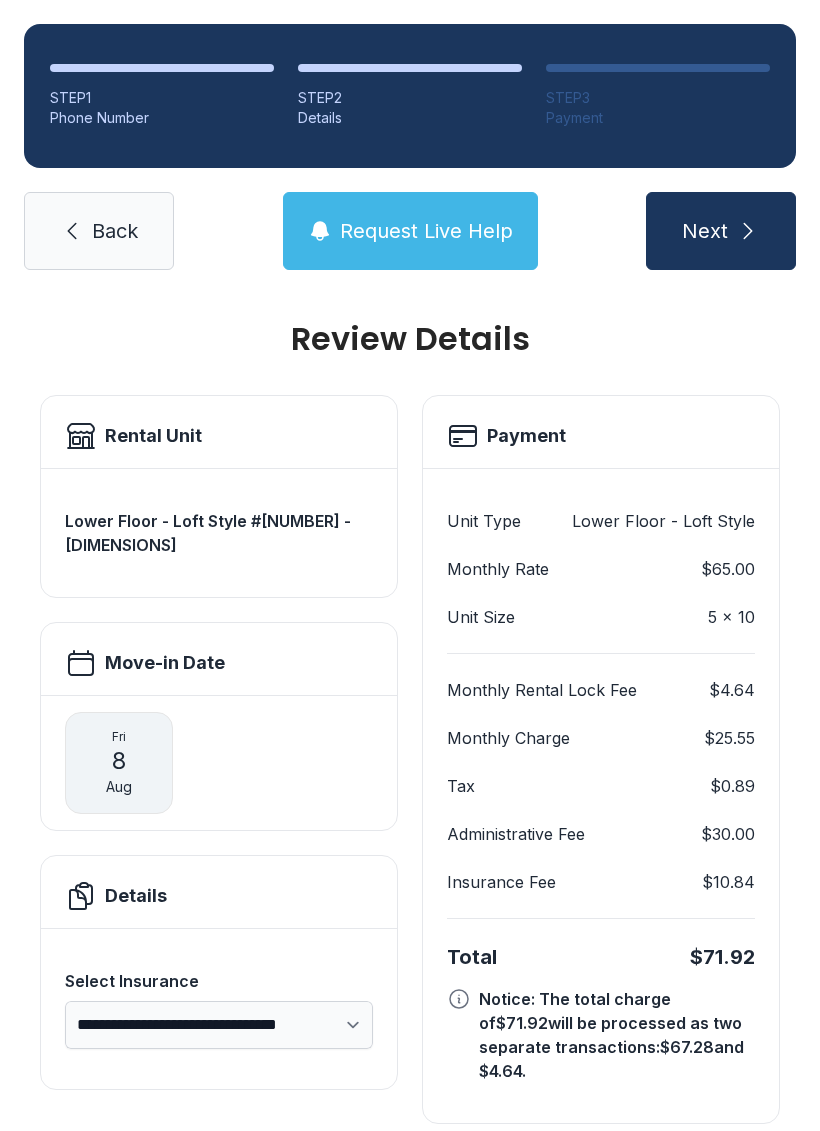 click on "Next" at bounding box center (705, 231) 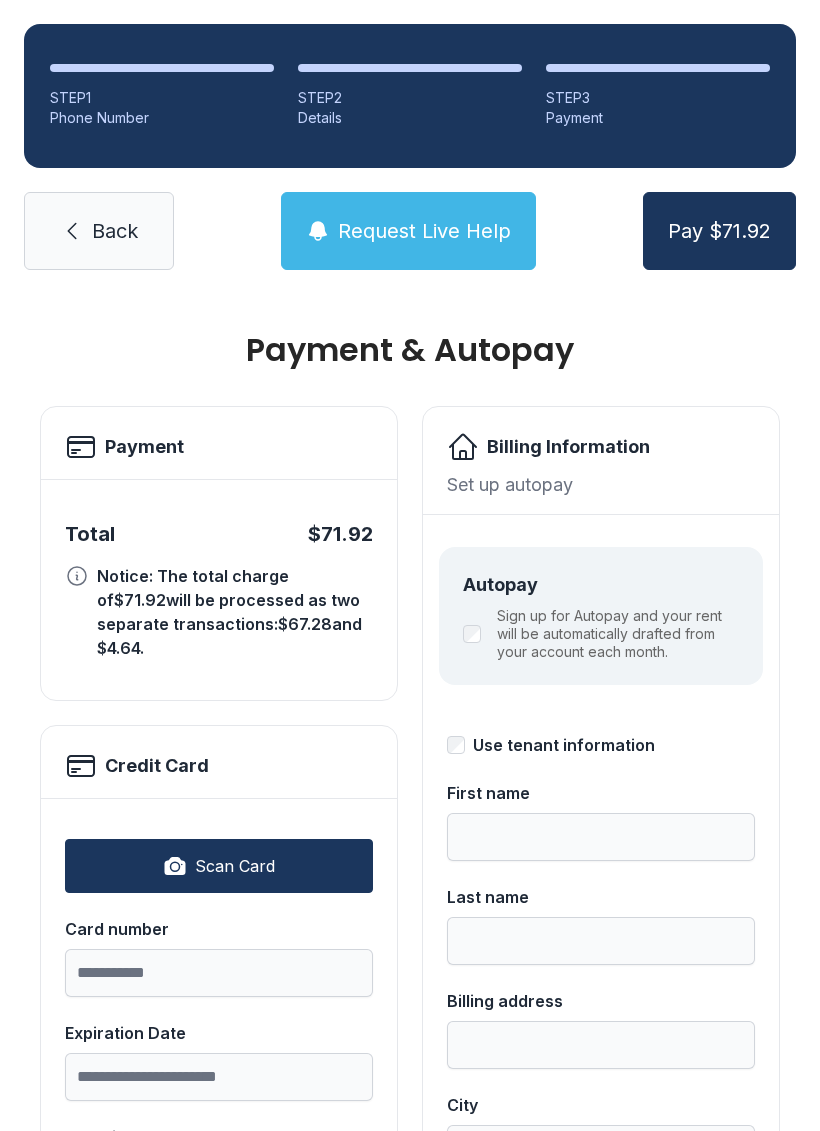 click on "Back" at bounding box center (115, 231) 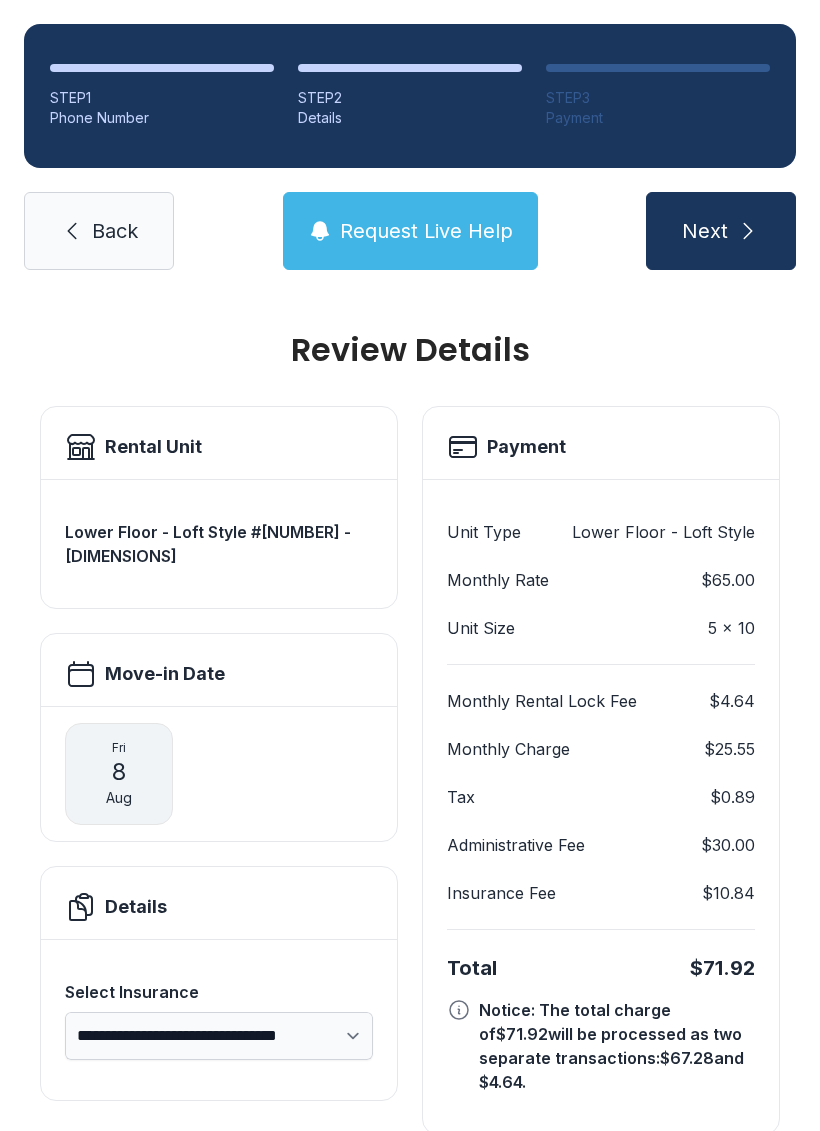 click on "Back" at bounding box center (115, 231) 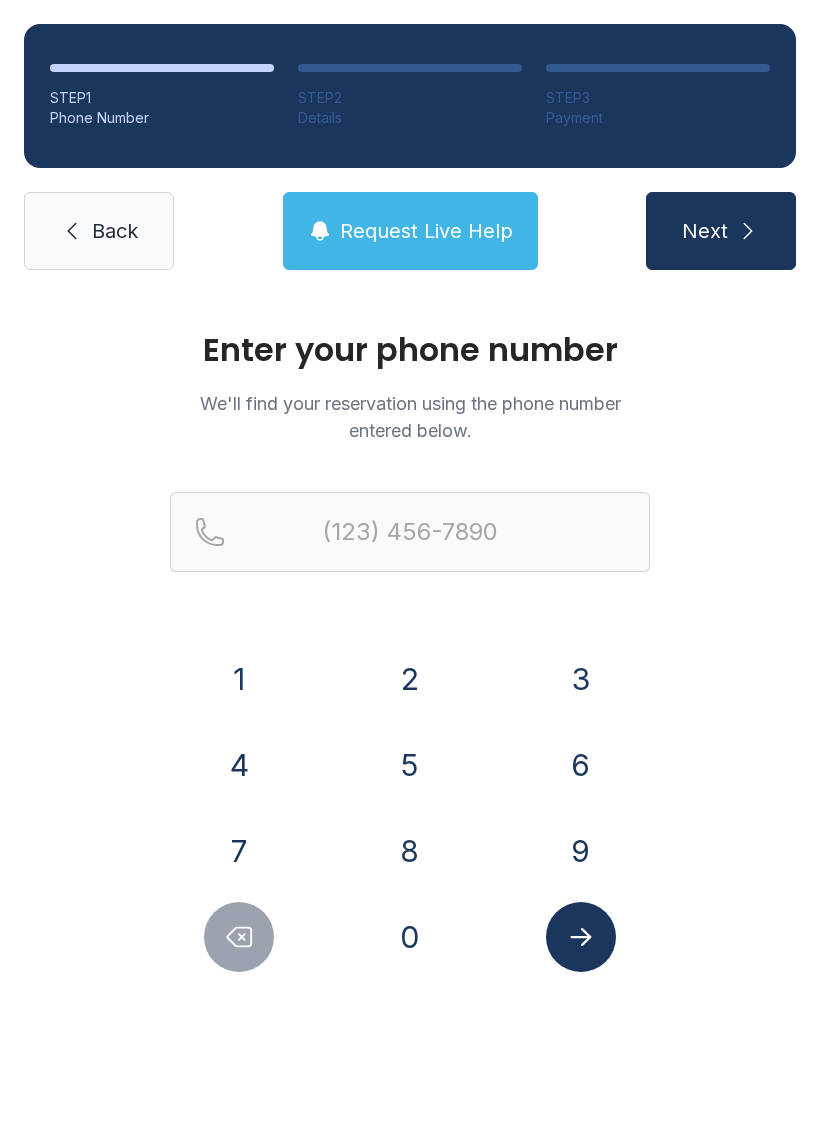 click on "Back" at bounding box center [115, 231] 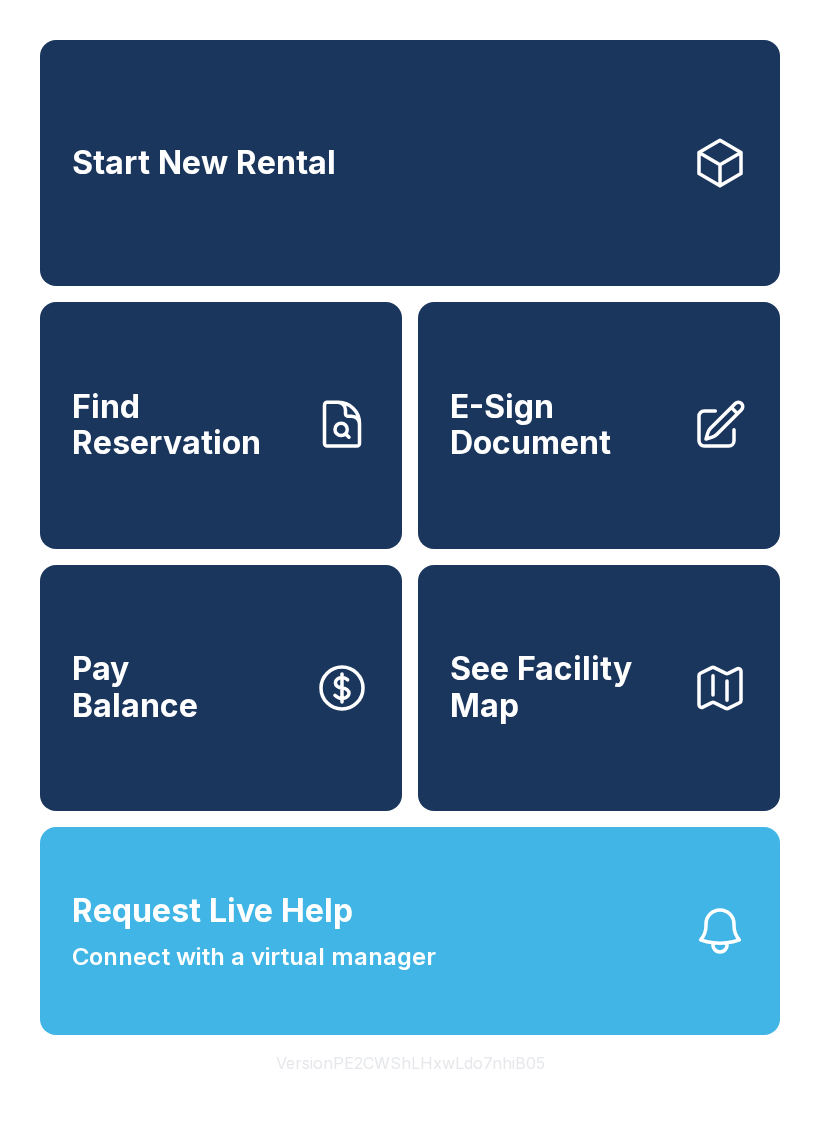 click on "E-Sign Document" at bounding box center (563, 425) 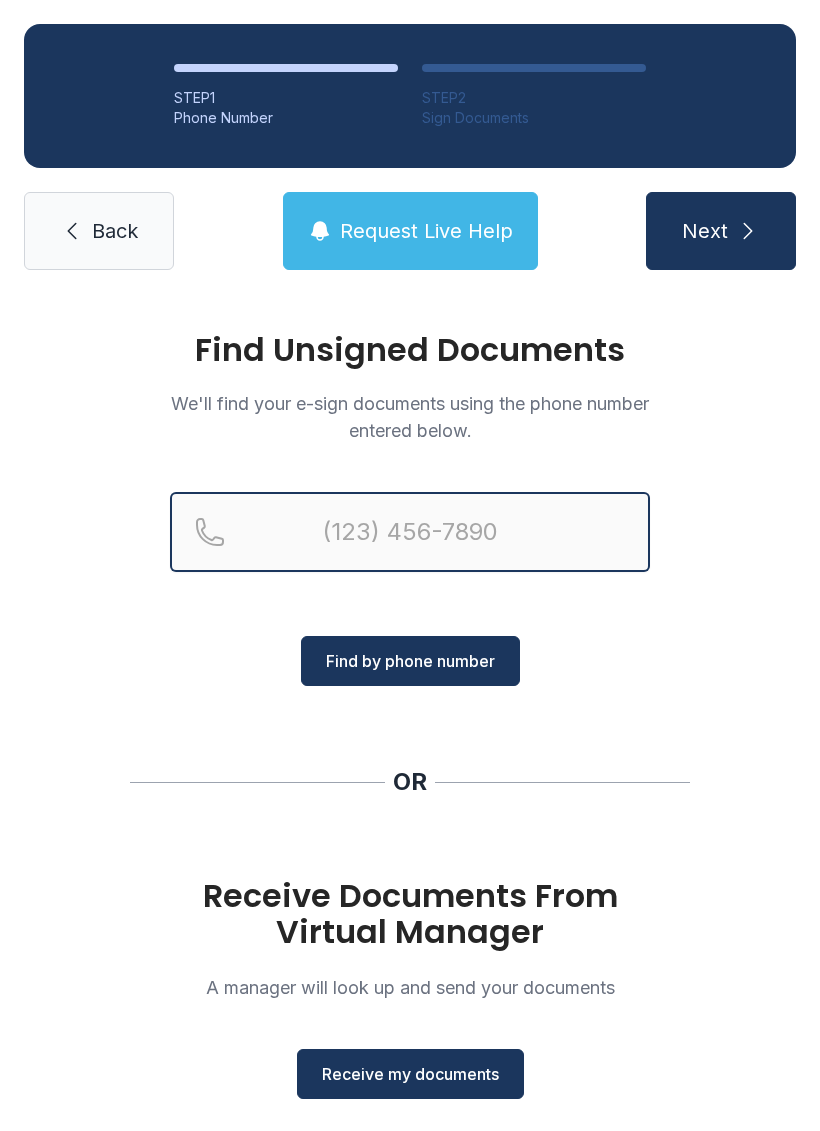 click at bounding box center [410, 532] 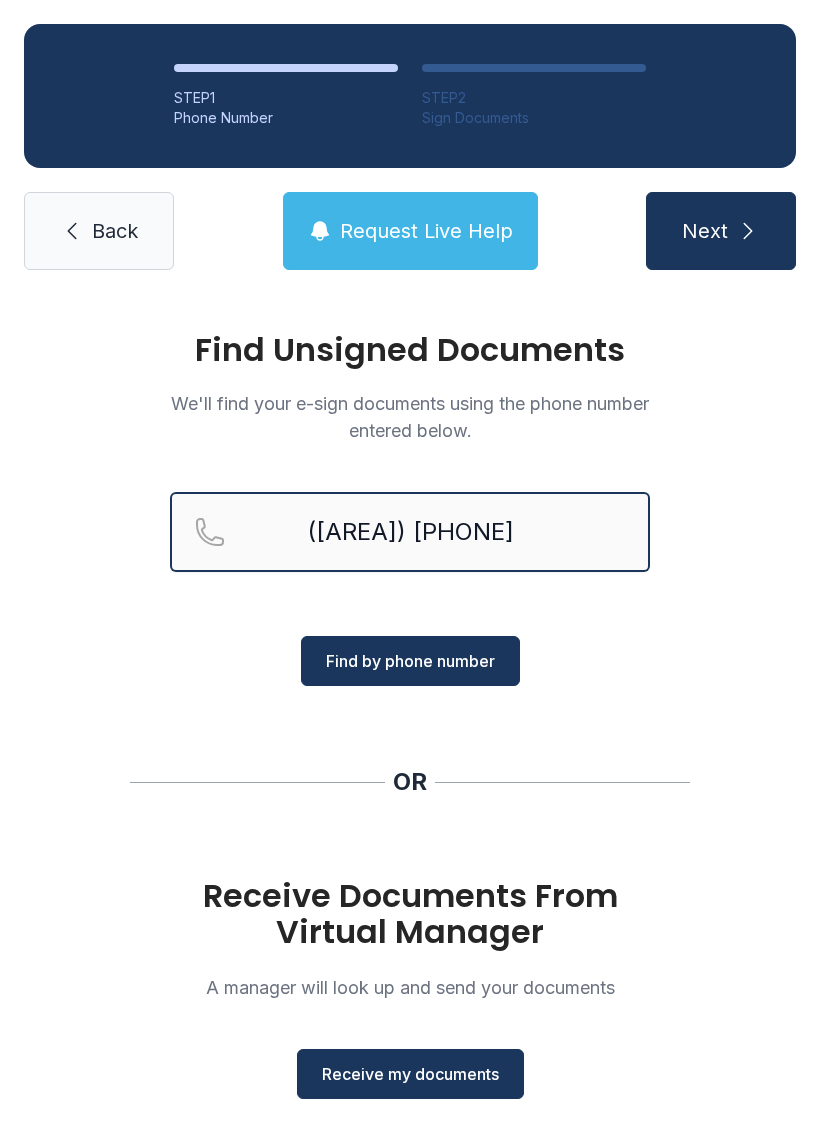 type on "([AREA]) [PHONE]" 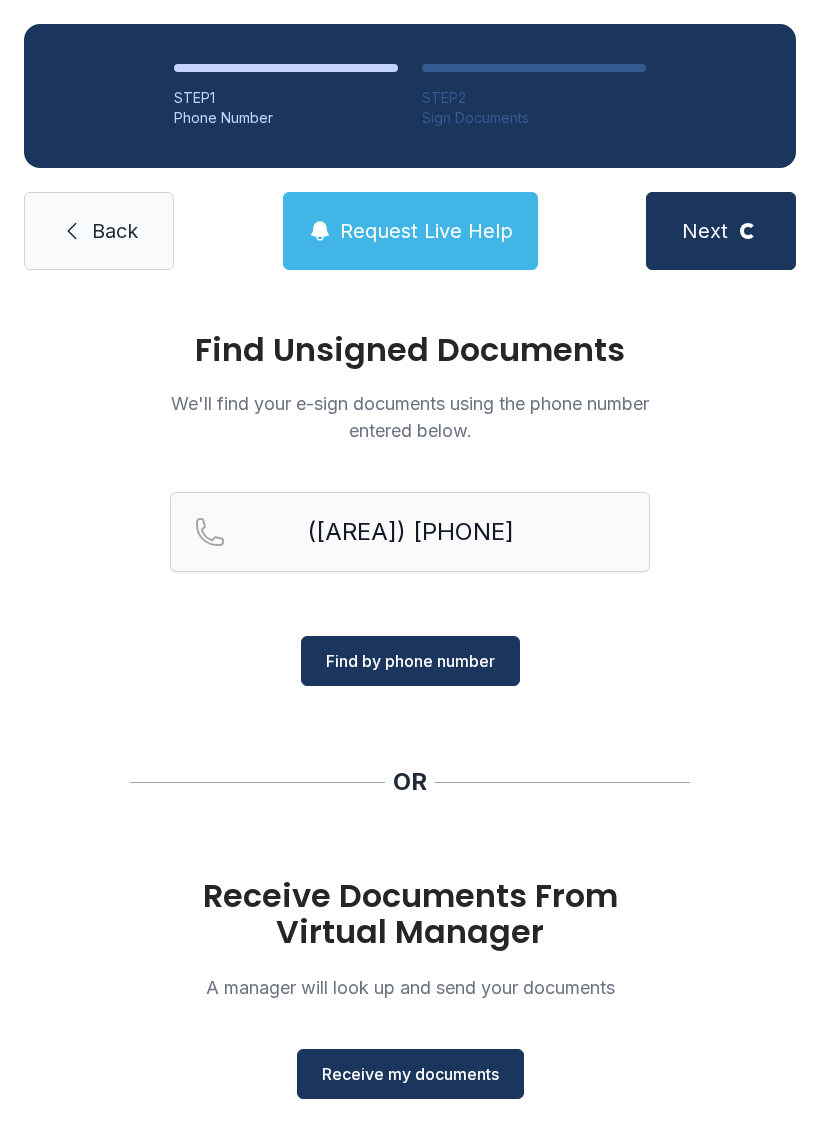 click on "Find by phone number" at bounding box center [410, 661] 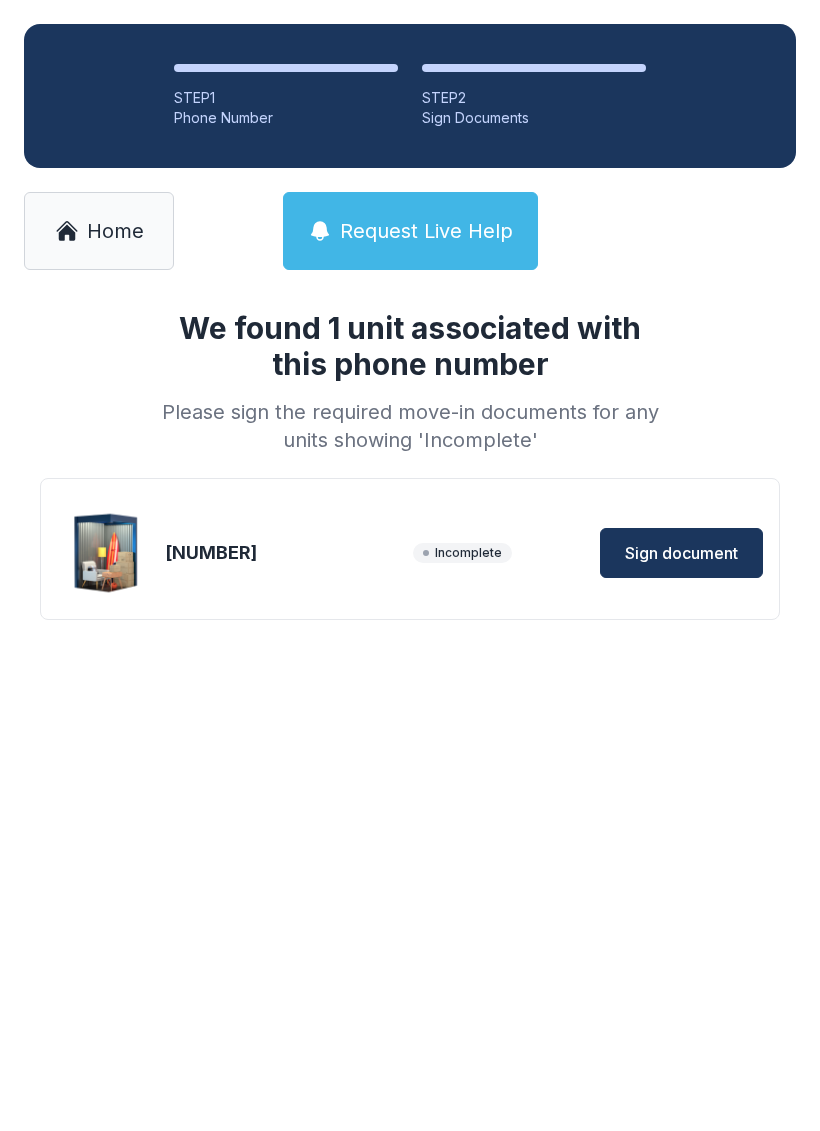 click on "Sign document" at bounding box center (681, 553) 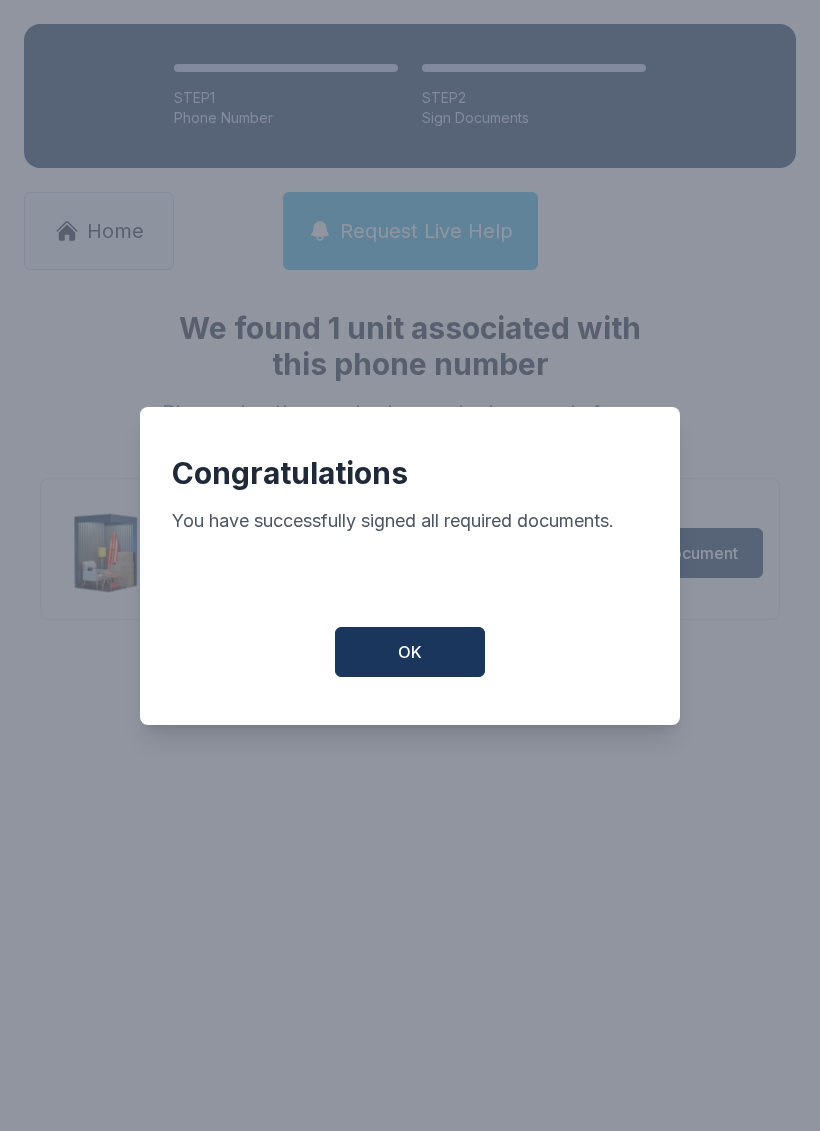 click on "OK" at bounding box center [410, 652] 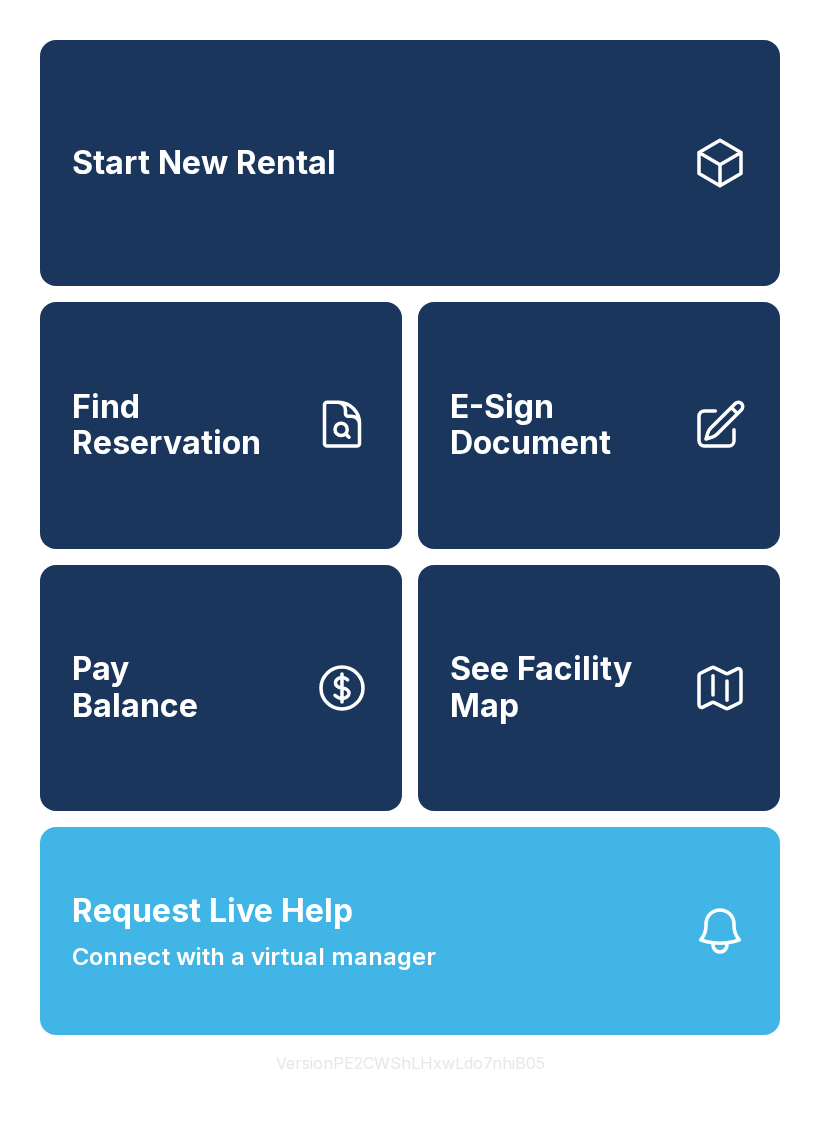 click on "E-Sign Document" at bounding box center [563, 425] 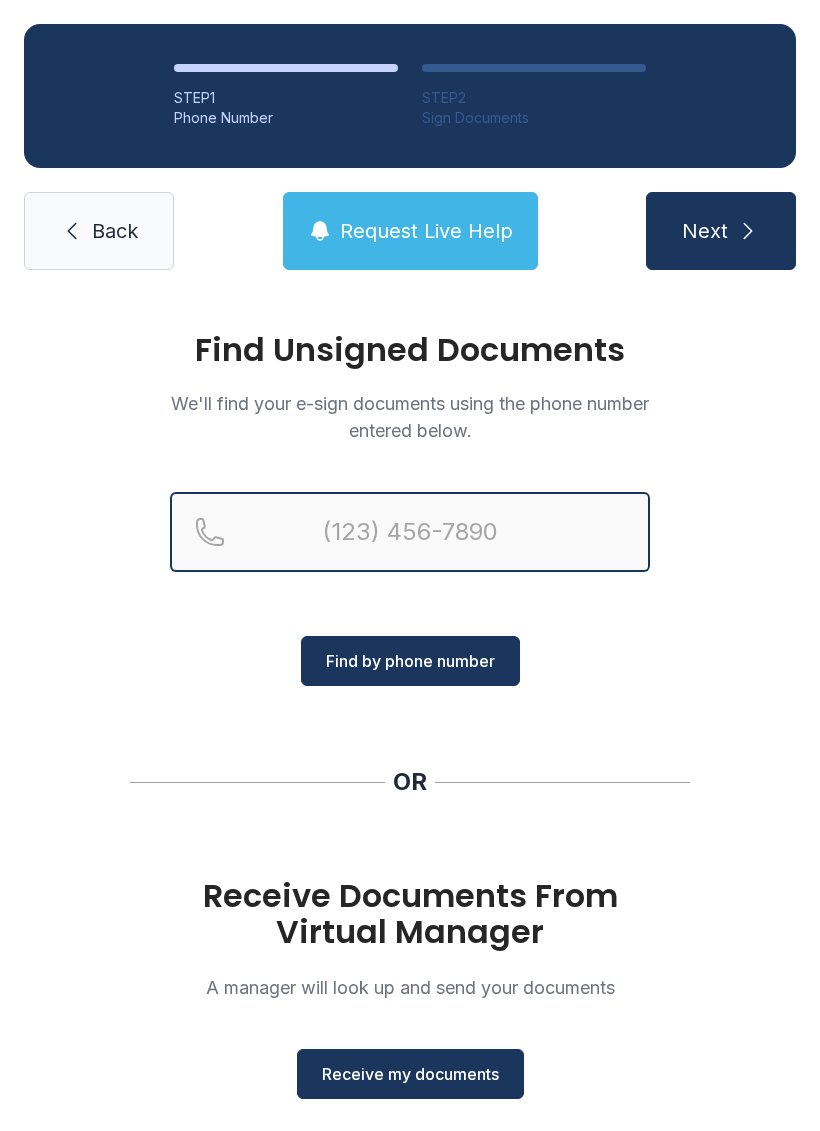 click at bounding box center [410, 532] 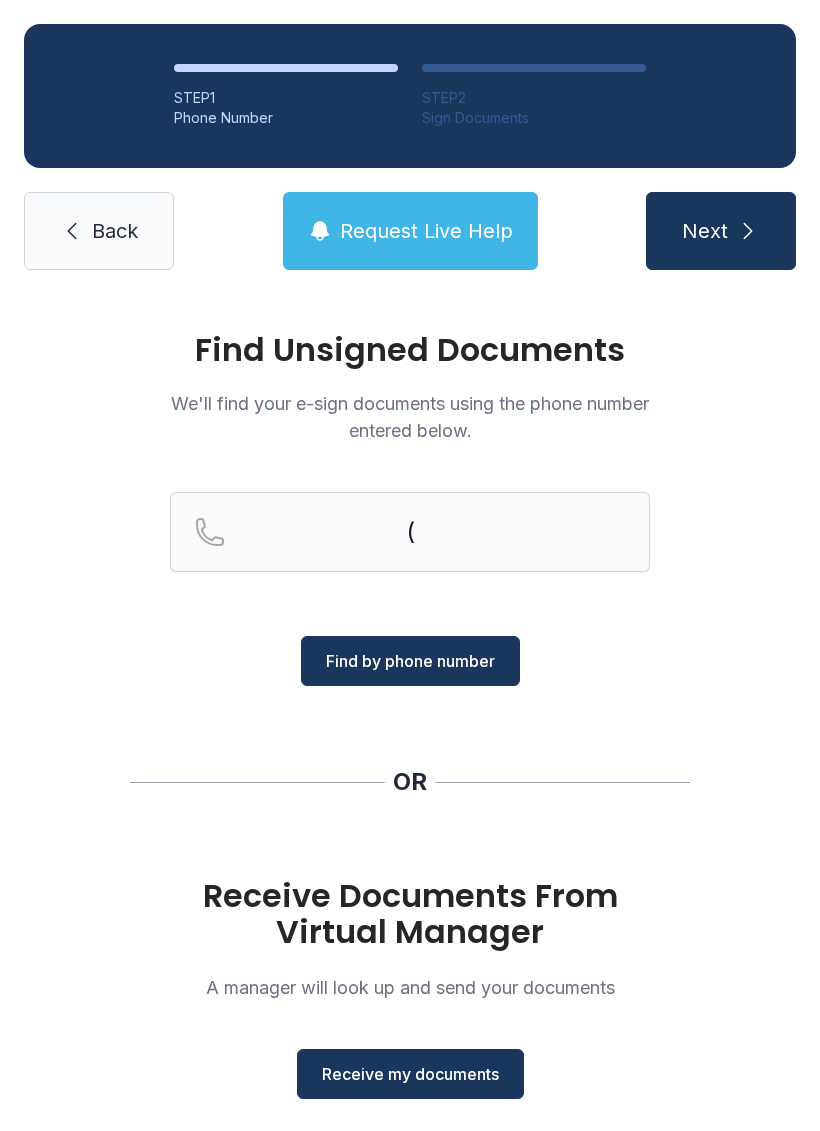 click on "Find Unsigned Documents We'll find your e-sign documents using the phone number entered below. ( Find by phone number OR Receive Documents From Virtual Manager A manager will look up and send your documents Receive my documents" at bounding box center [410, 736] 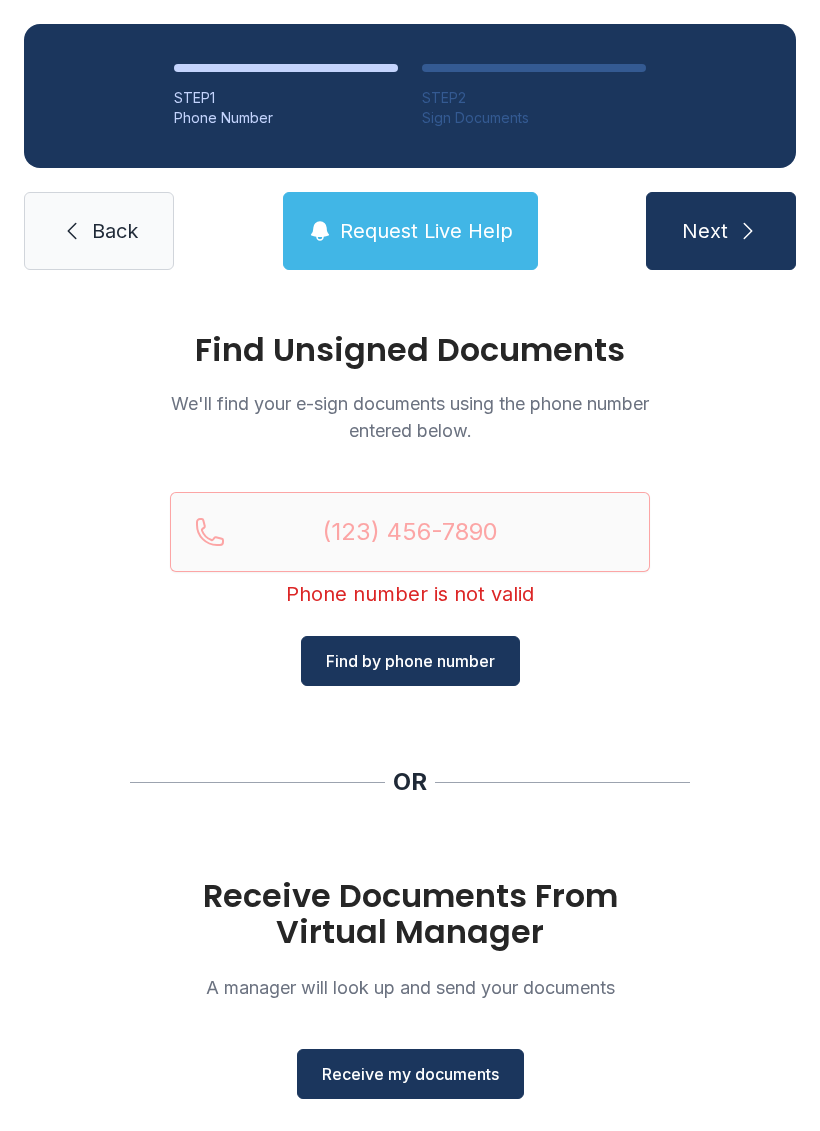 click on "Receive my documents" at bounding box center (410, 1074) 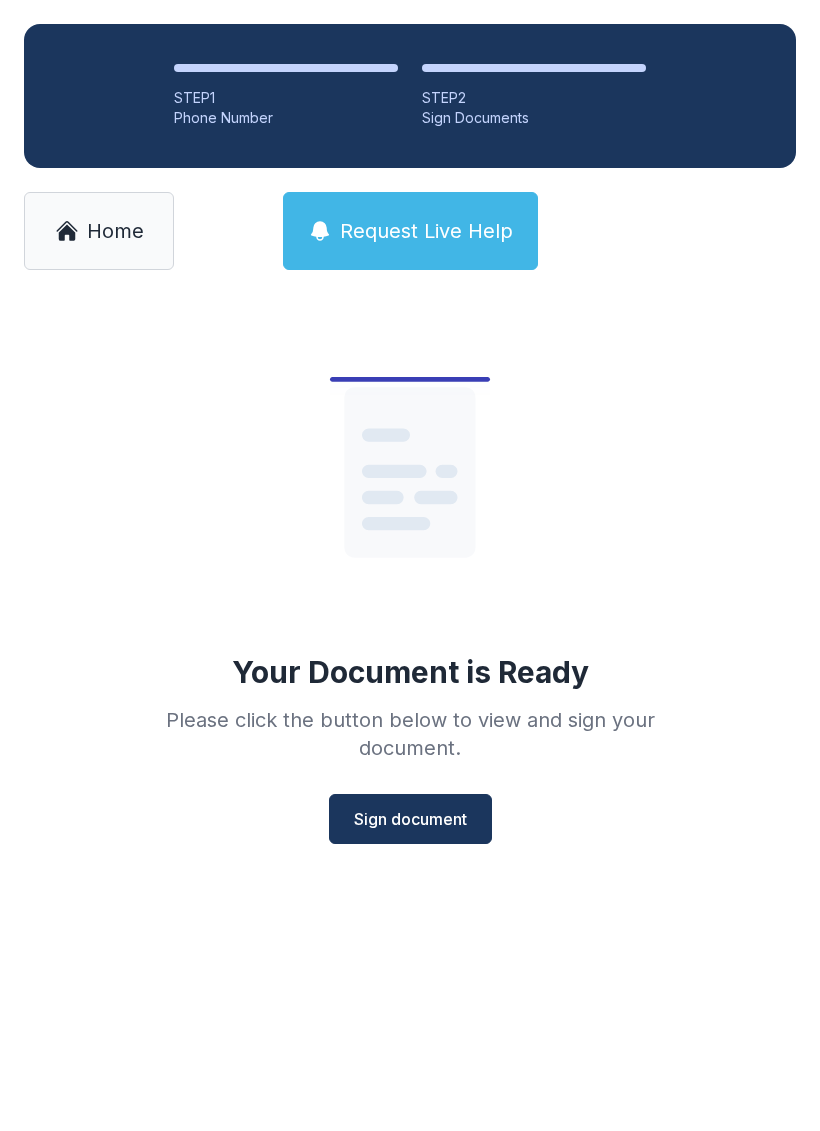 click on "Sign document" at bounding box center [410, 819] 